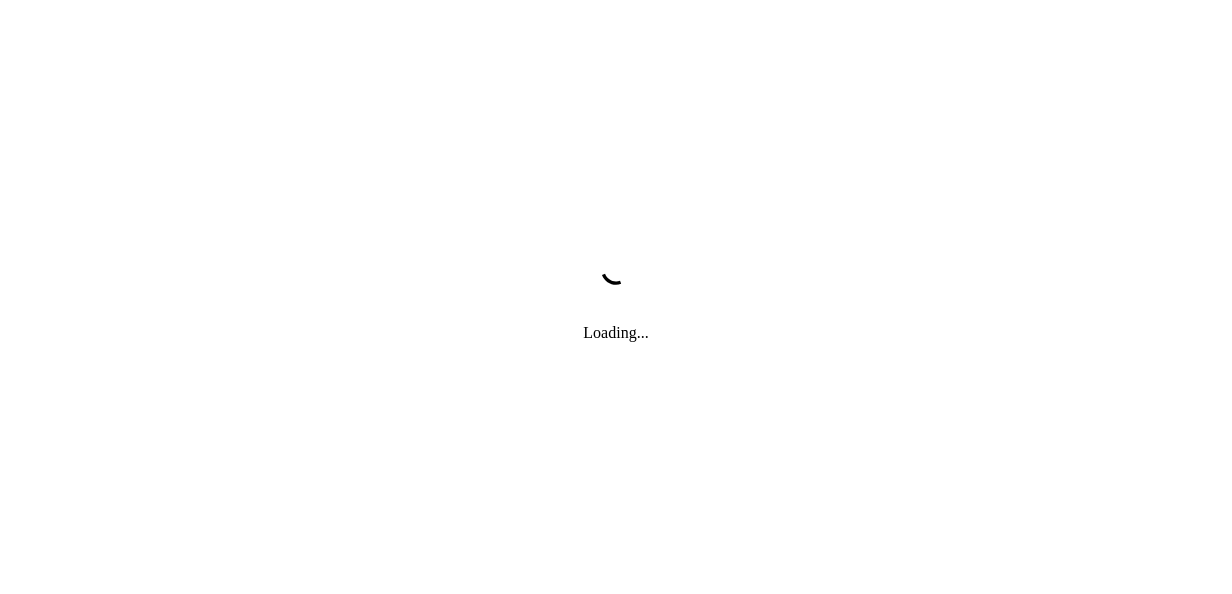 scroll, scrollTop: 0, scrollLeft: 0, axis: both 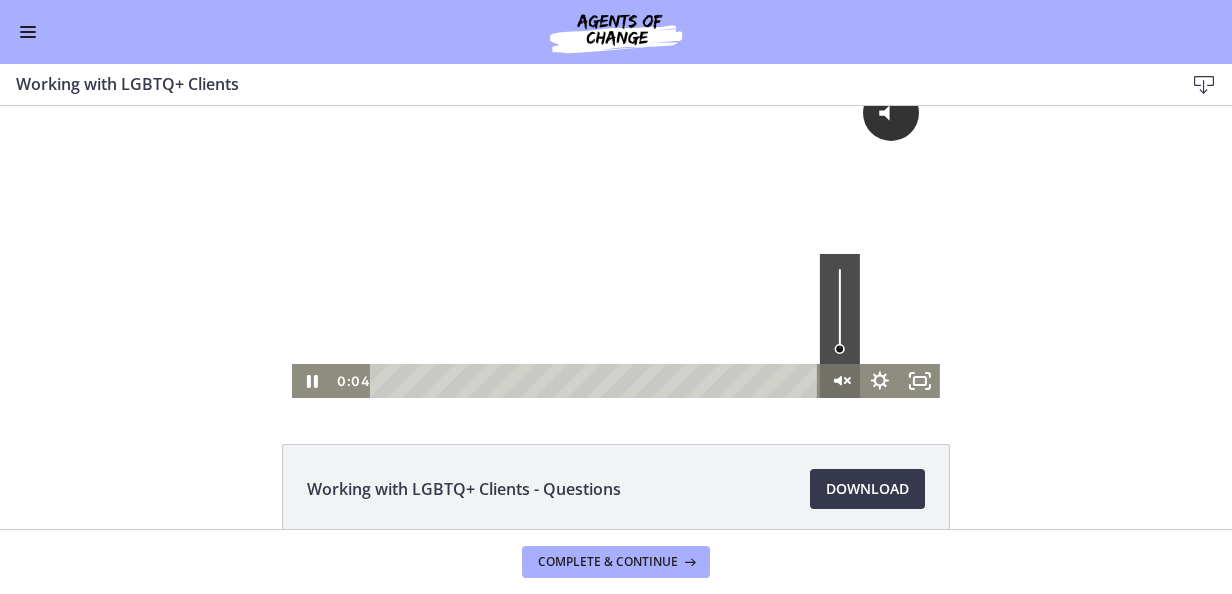 click 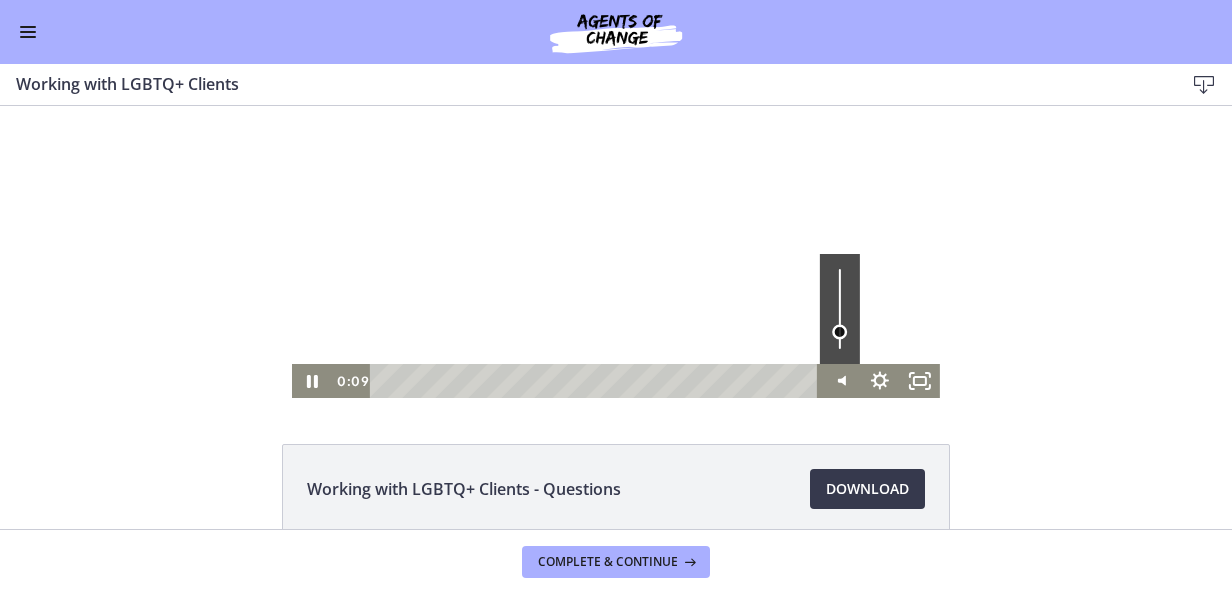 click at bounding box center [839, 332] 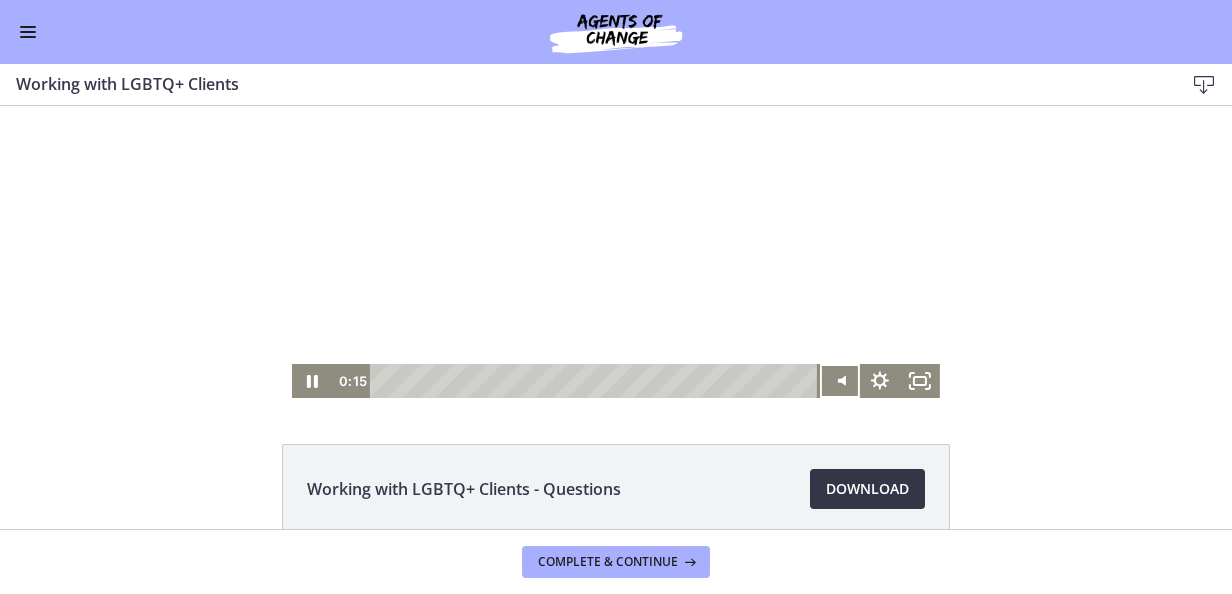click on "Download
Opens in a new window" at bounding box center [867, 489] 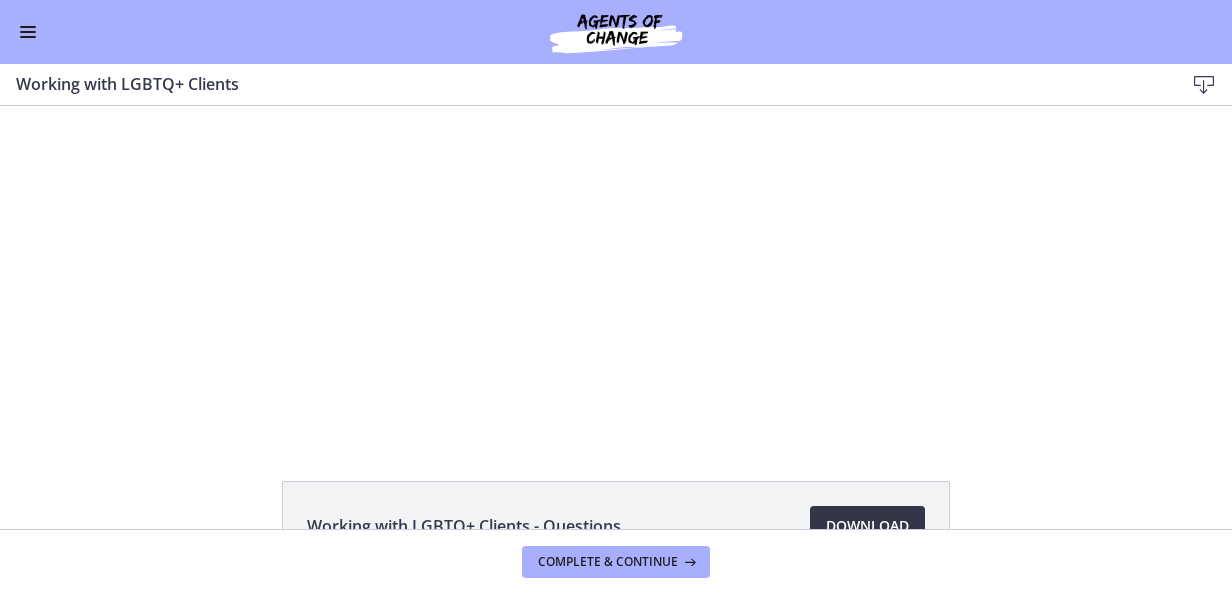 scroll, scrollTop: 0, scrollLeft: 0, axis: both 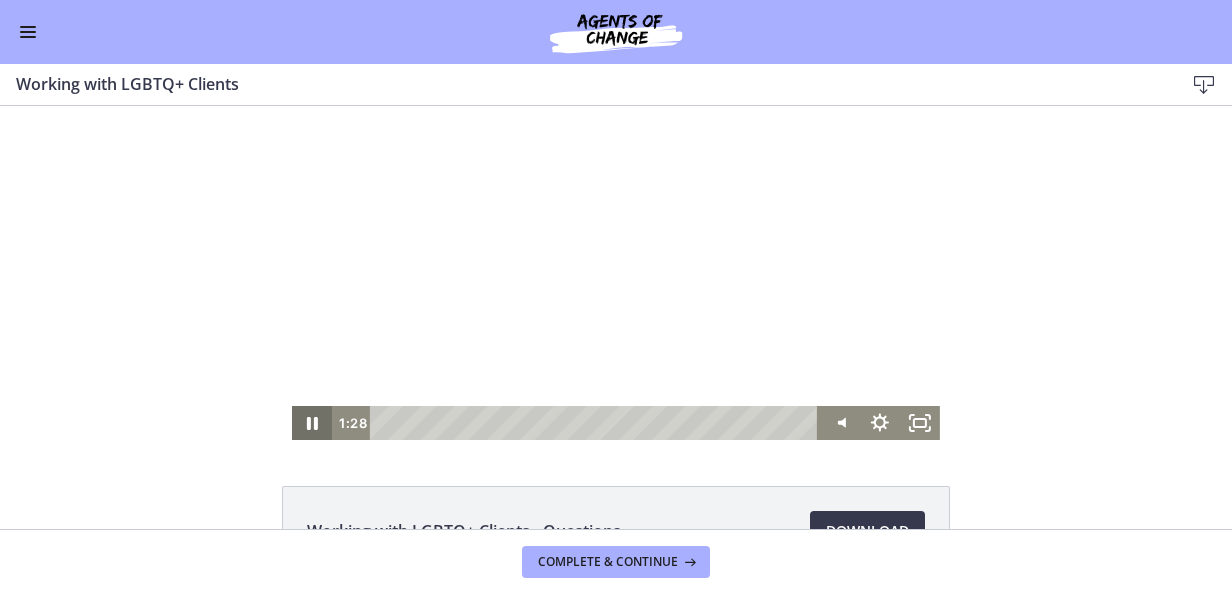 click 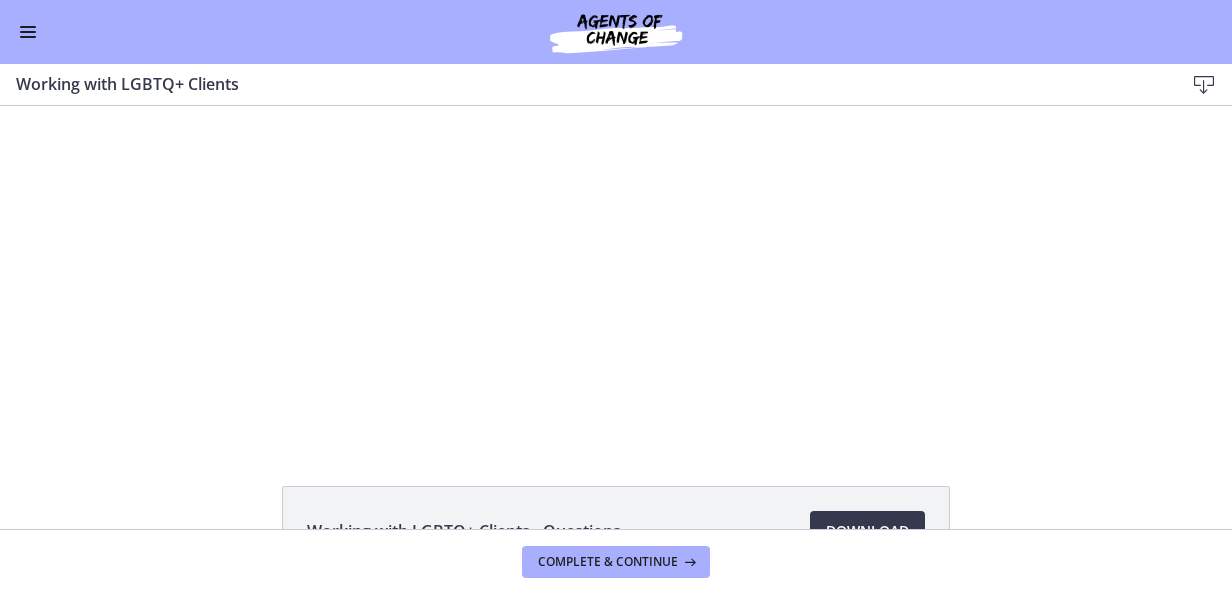 type 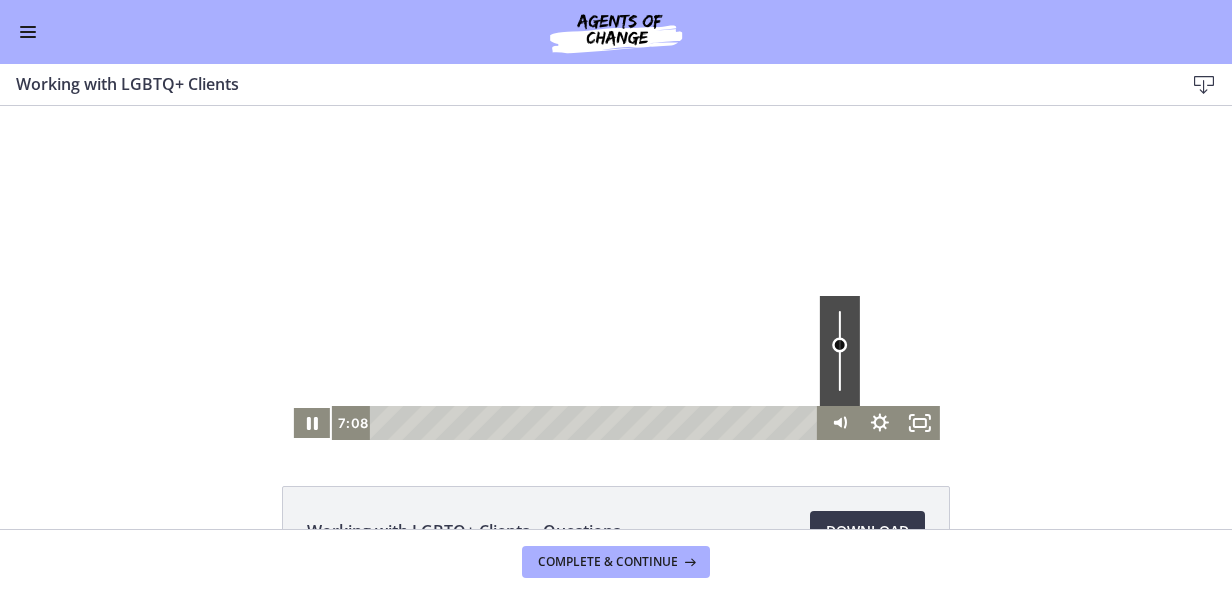 drag, startPoint x: 832, startPoint y: 374, endPoint x: 835, endPoint y: 345, distance: 29.15476 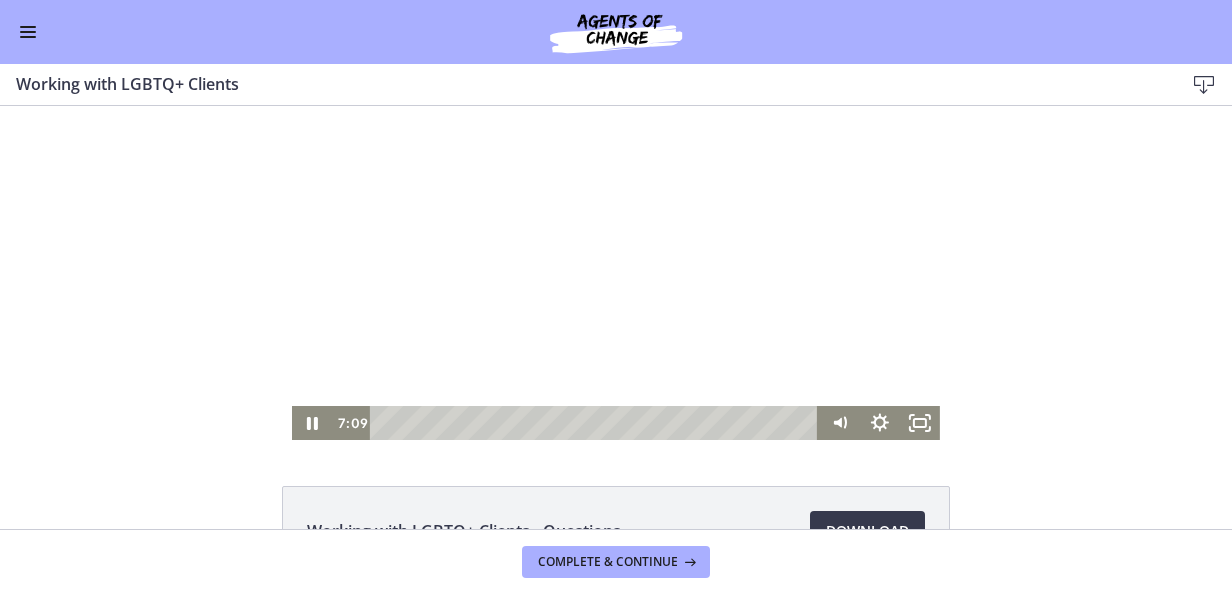 click on "Click for sound
@keyframes VOLUME_SMALL_WAVE_FLASH {
0% { opacity: 0; }
33% { opacity: 1; }
66% { opacity: 1; }
100% { opacity: 0; }
}
@keyframes VOLUME_LARGE_WAVE_FLASH {
0% { opacity: 0; }
33% { opacity: 1; }
66% { opacity: 1; }
100% { opacity: 0; }
}
.volume__small-wave {
animation: VOLUME_SMALL_WAVE_FLASH 2s infinite;
opacity: 0;
}
.volume__large-wave {
animation: VOLUME_LARGE_WAVE_FLASH 2s infinite .3s;
opacity: 0;
}
[TIME] [TIME]" at bounding box center [616, 273] 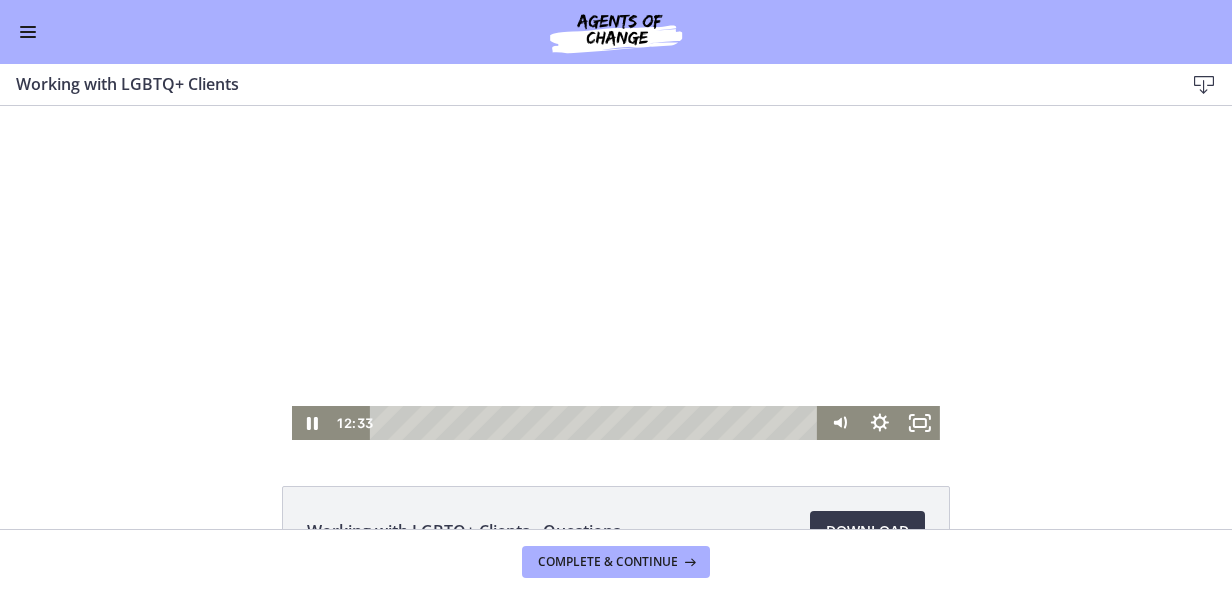 scroll, scrollTop: 142, scrollLeft: 0, axis: vertical 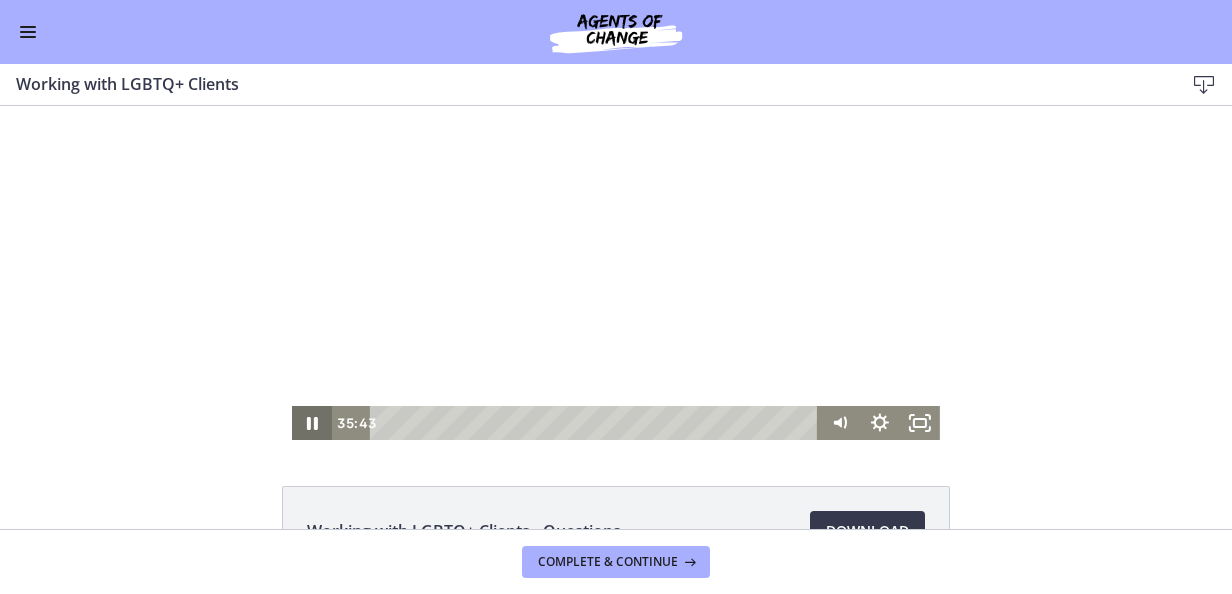 click 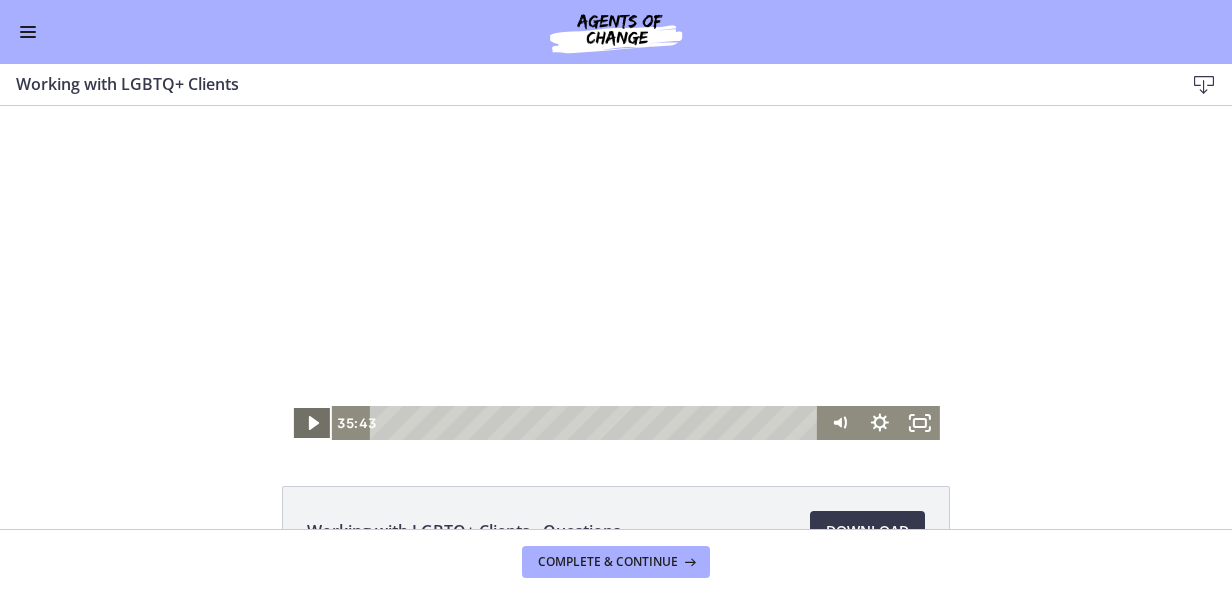 click 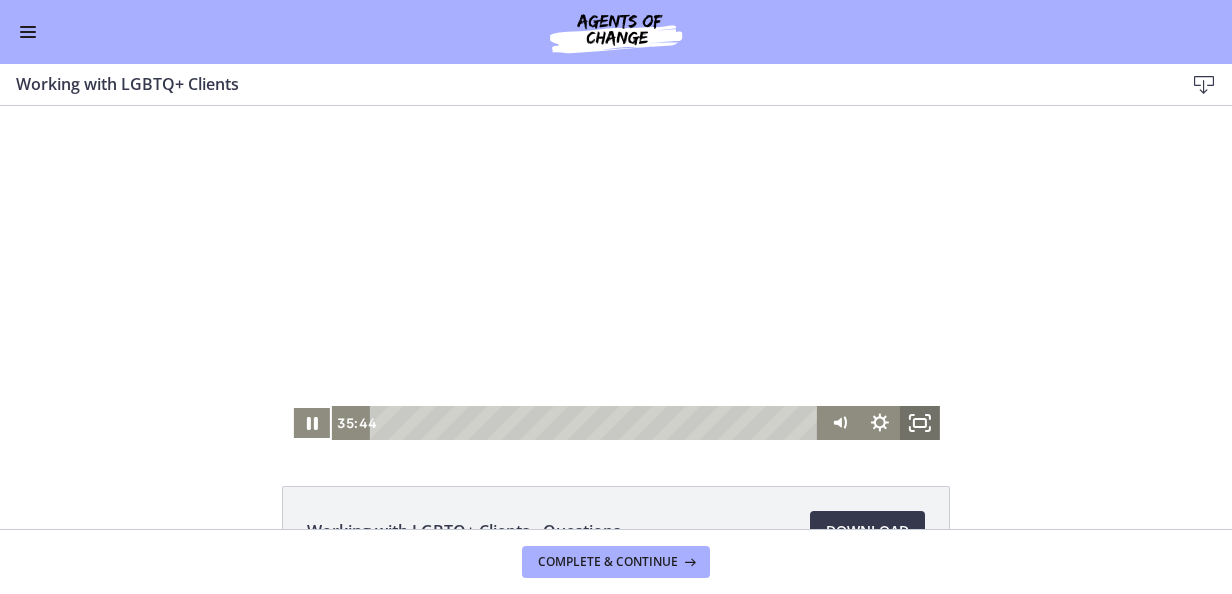 click 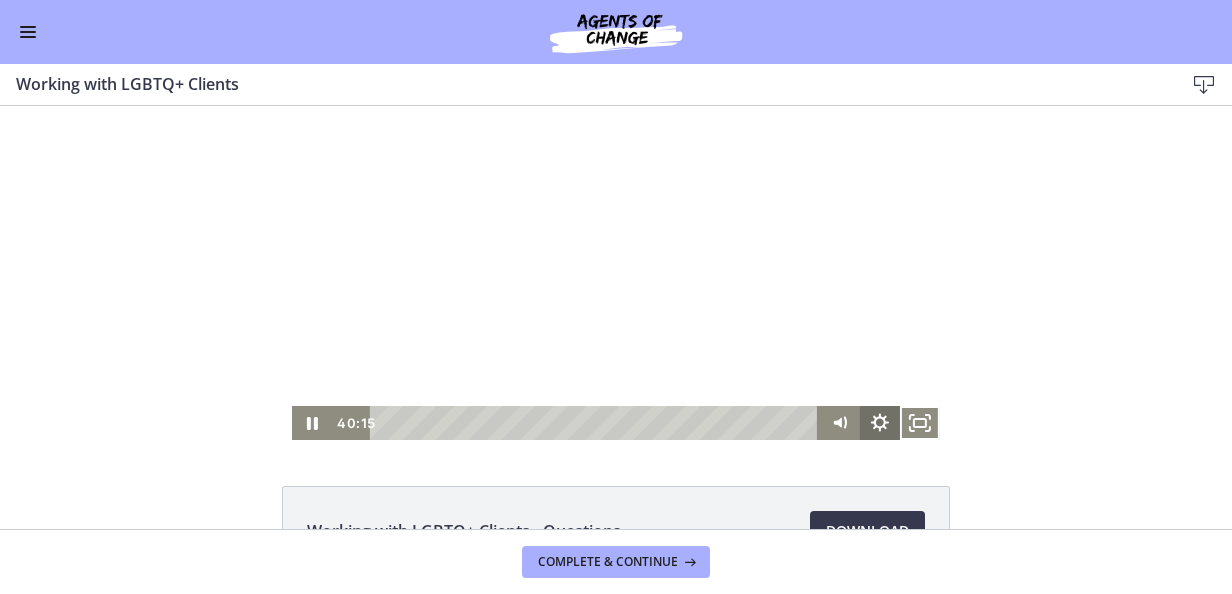 click 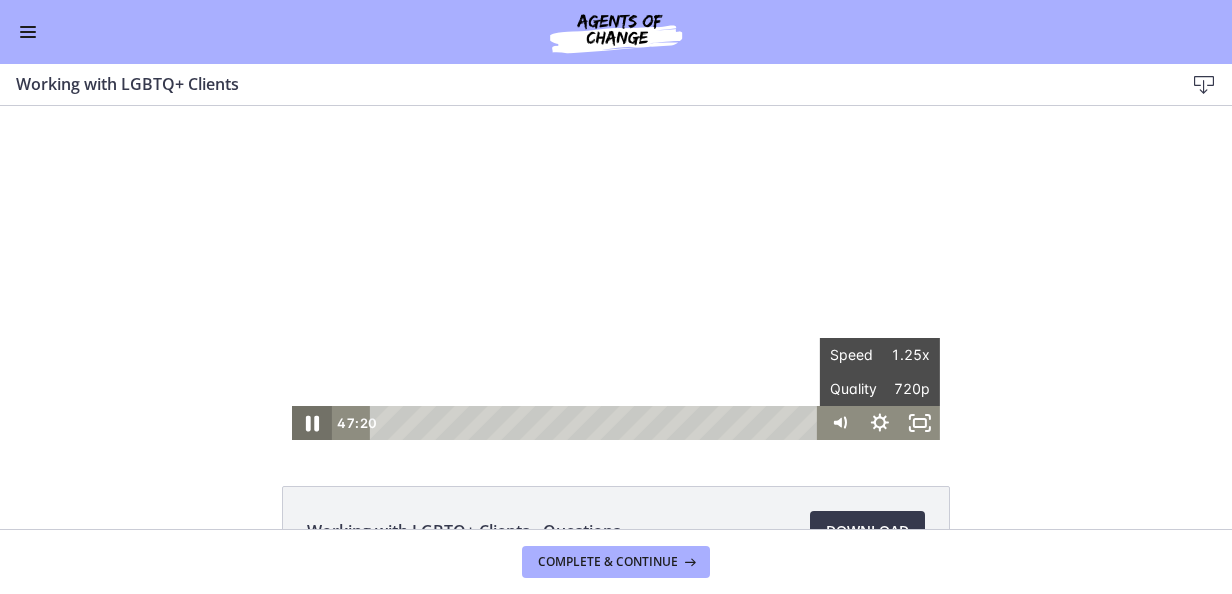 click 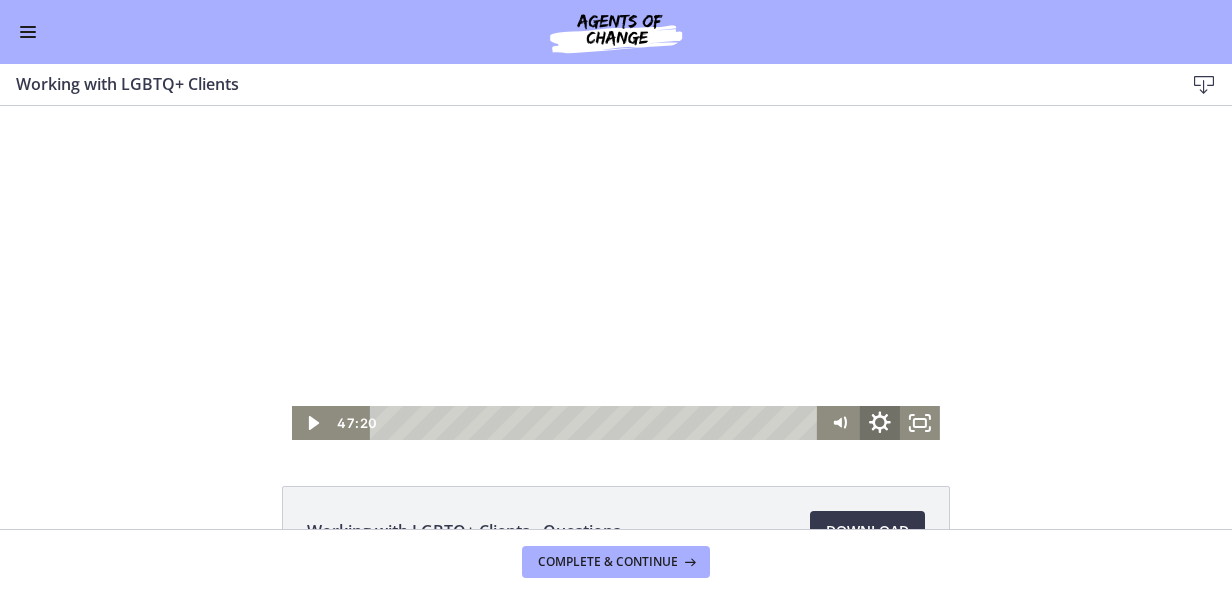 click 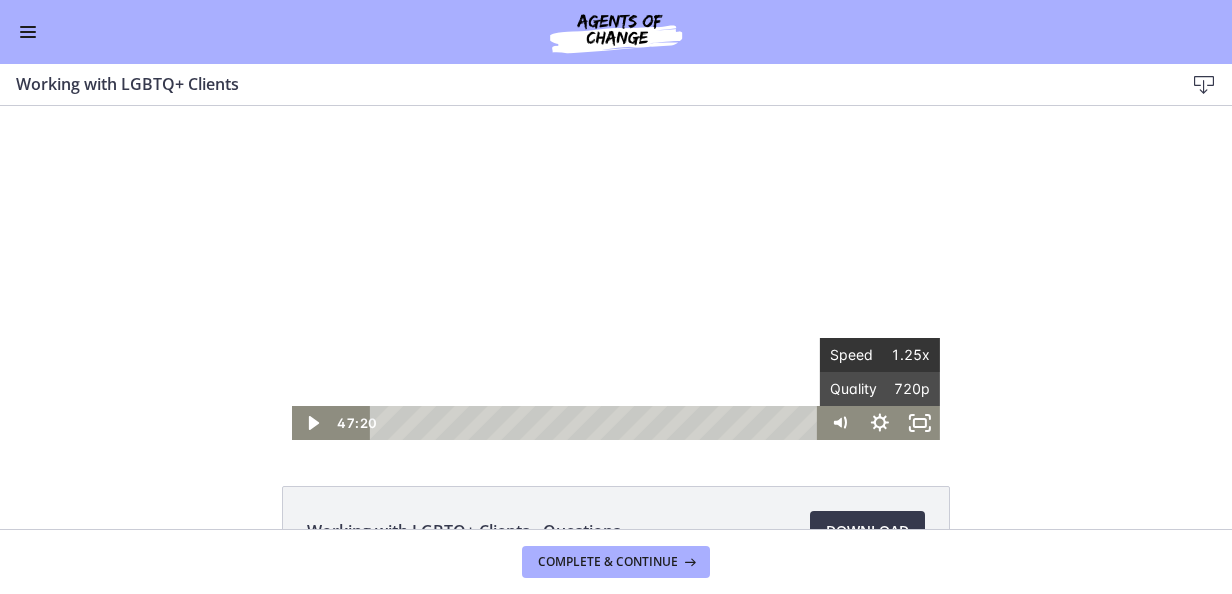 click on "1.25x" at bounding box center [905, 355] 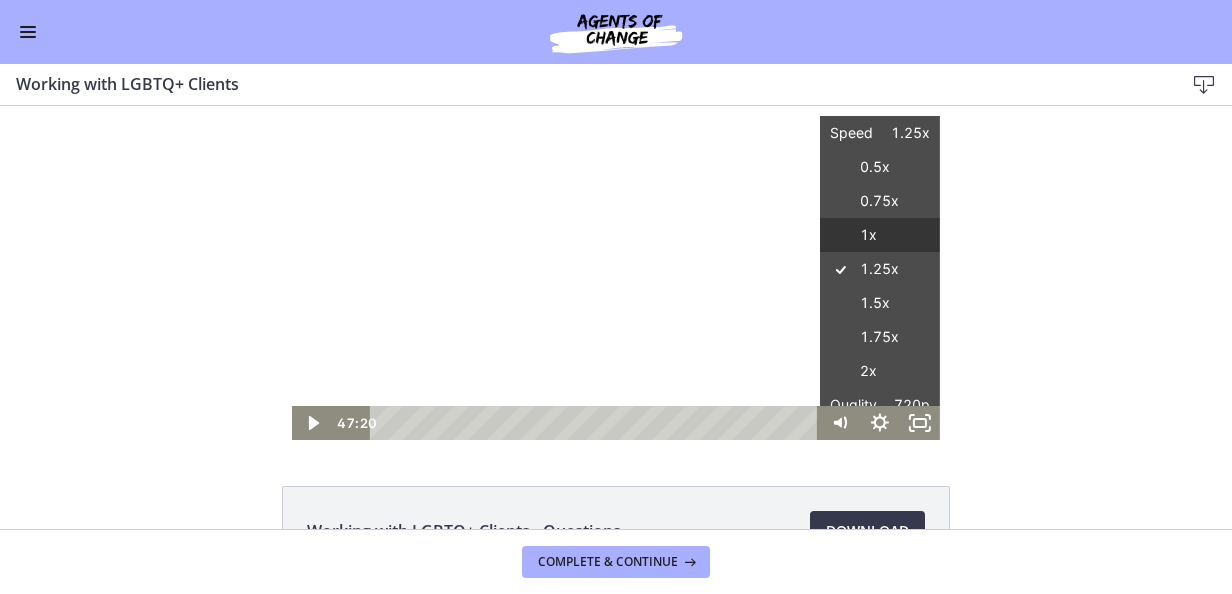click on "1x" at bounding box center [880, 235] 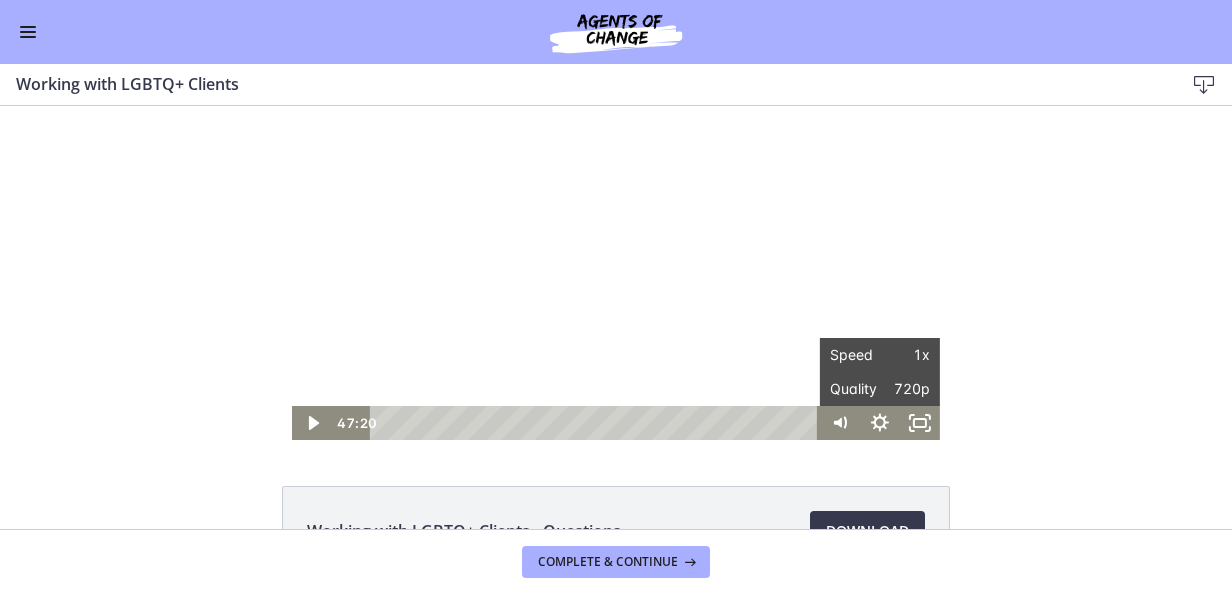 click at bounding box center (616, 273) 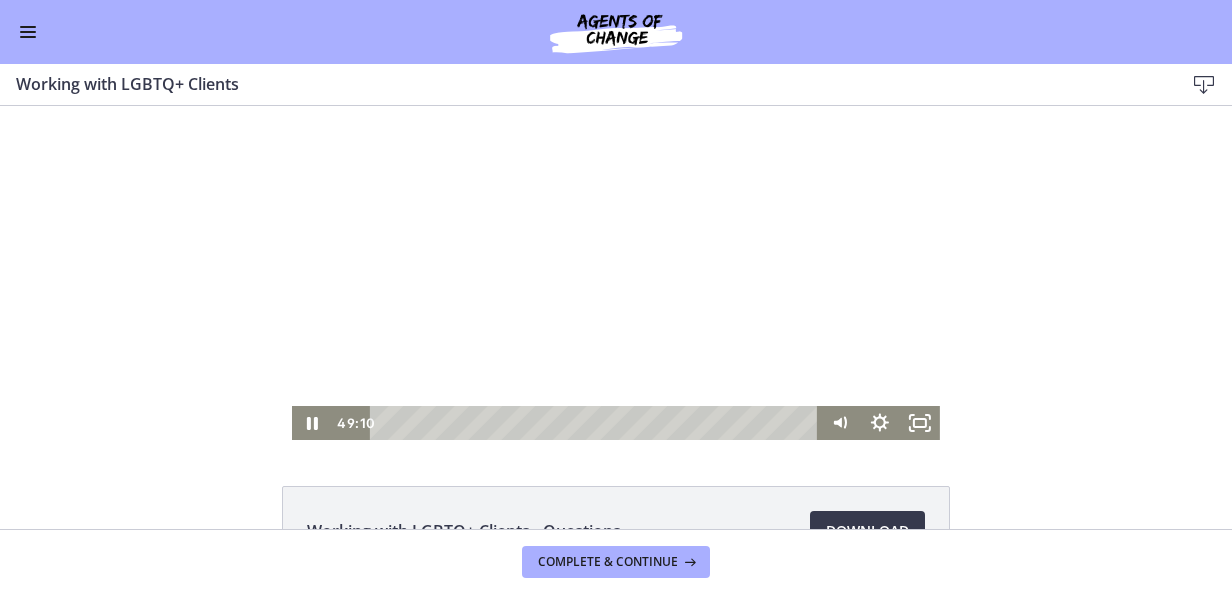 click at bounding box center (28, 32) 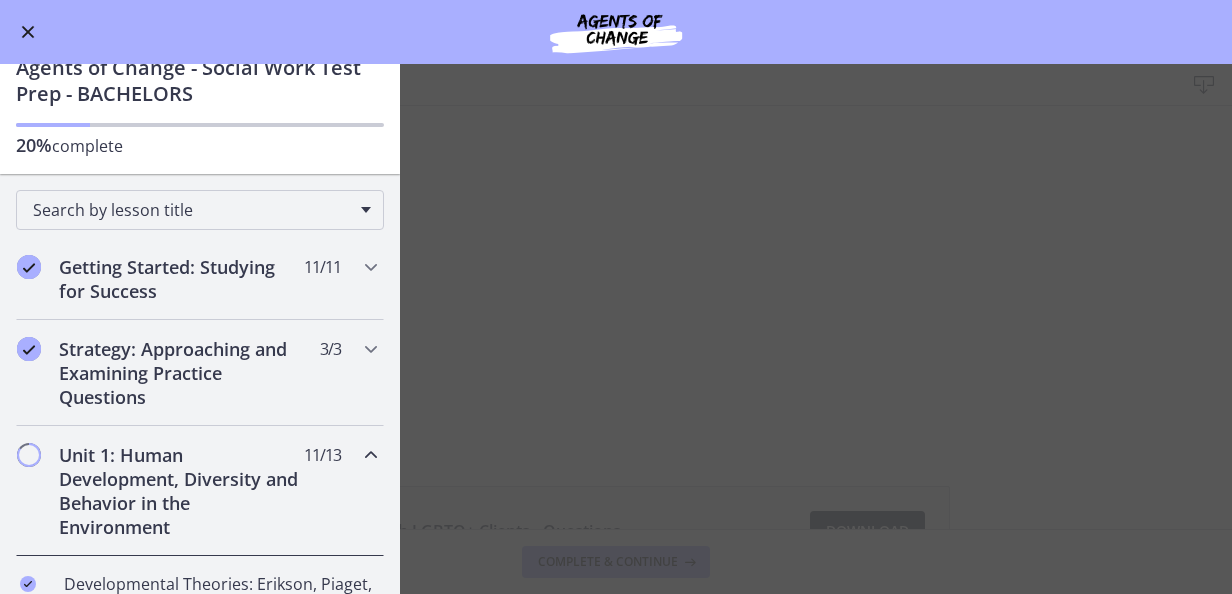 scroll, scrollTop: 100, scrollLeft: 0, axis: vertical 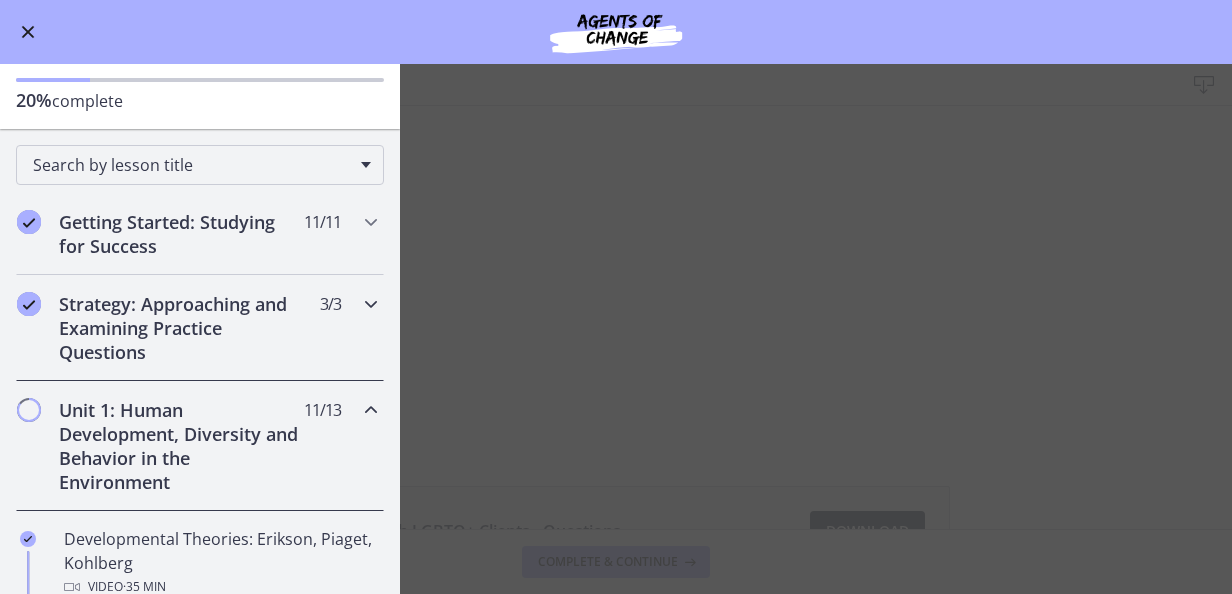 click at bounding box center [371, 304] 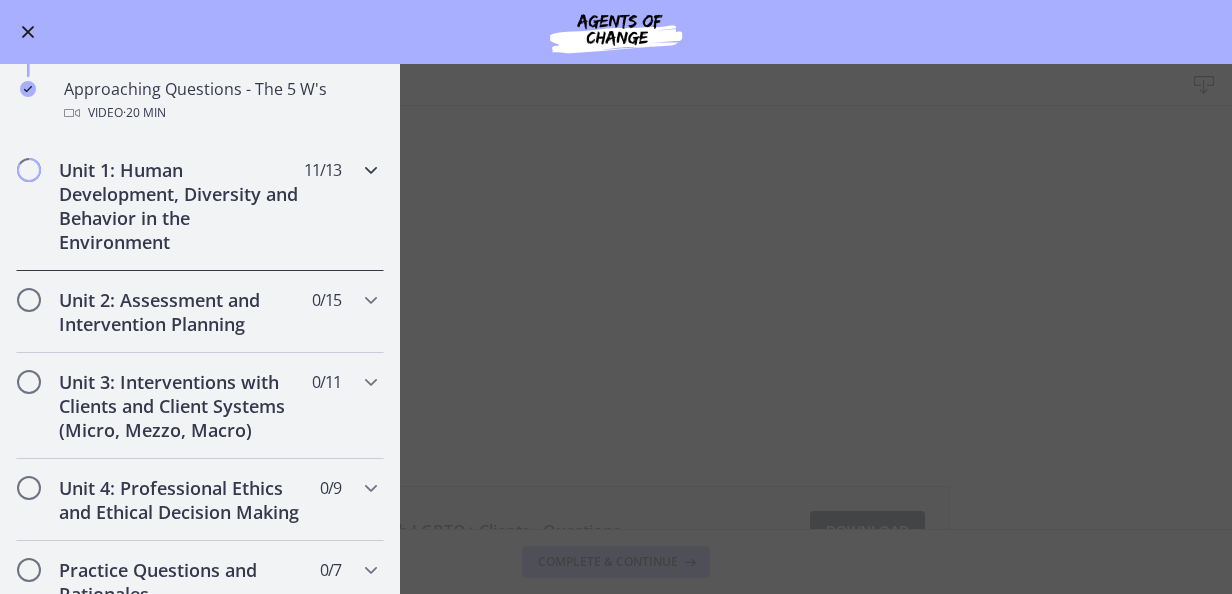 scroll, scrollTop: 500, scrollLeft: 0, axis: vertical 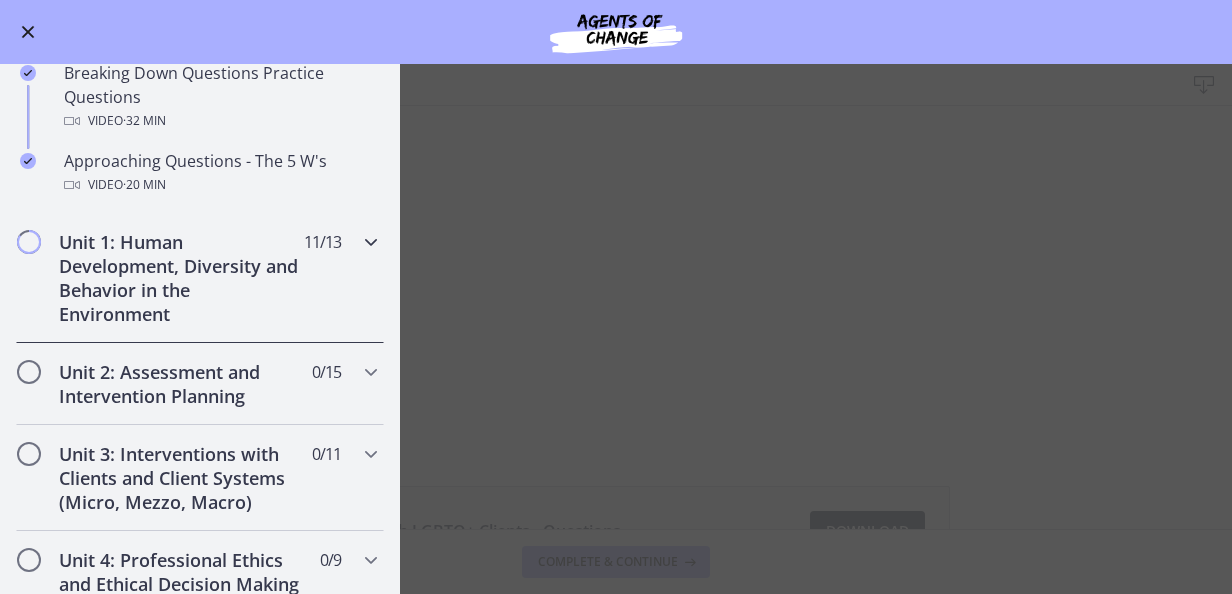 click at bounding box center (371, 242) 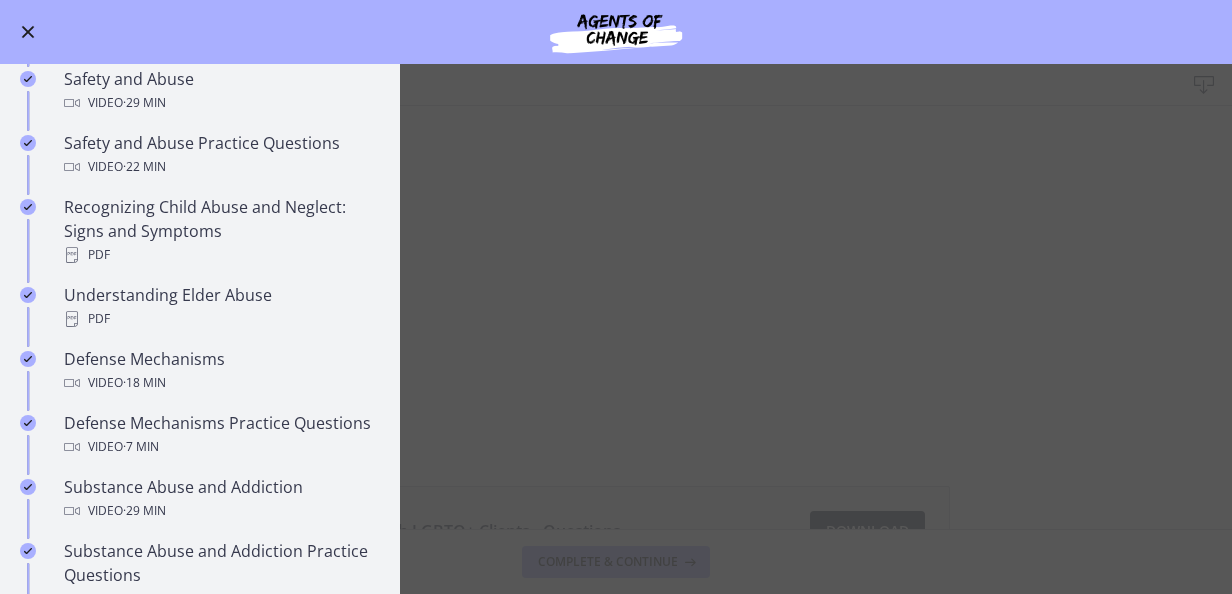 scroll, scrollTop: 1100, scrollLeft: 0, axis: vertical 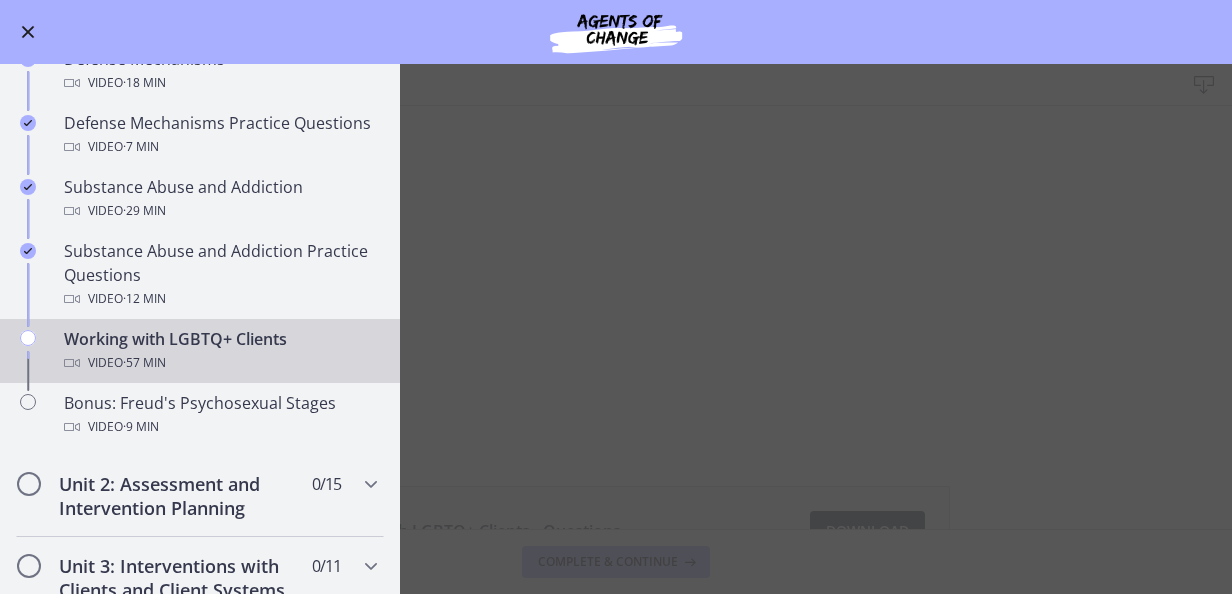 click on "Working with LGBTQ+ Clients
Download
Enable fullscreen
Working with LGBTQ+ Clients - Questions
Download
Opens in a new window
Complete & continue" at bounding box center (616, 329) 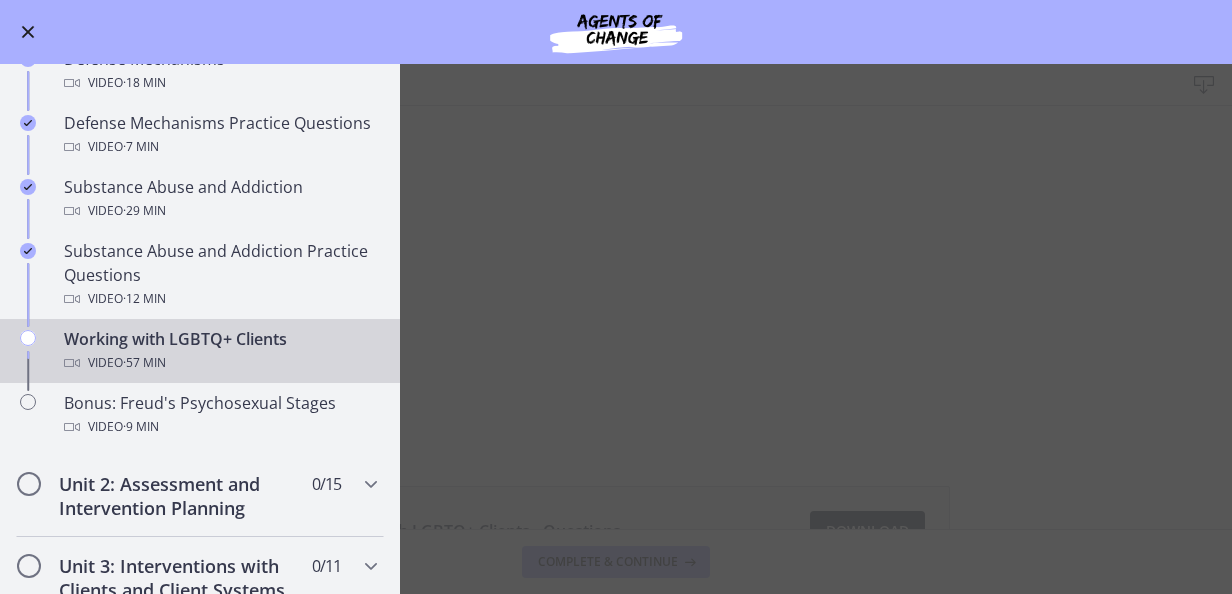 click at bounding box center (28, 32) 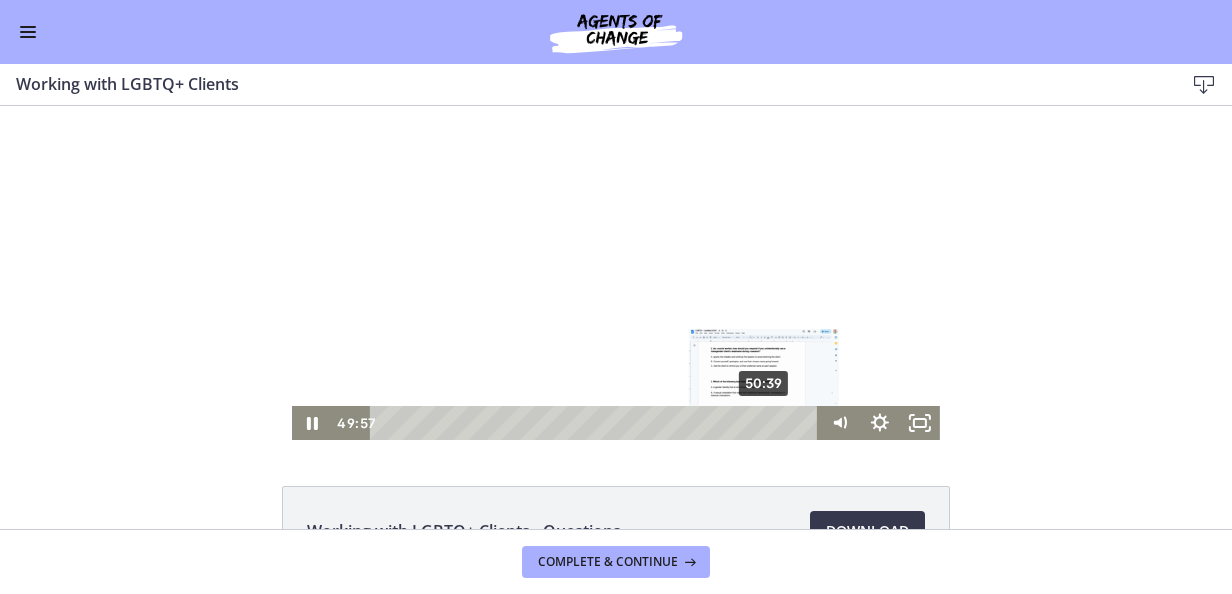 click on "50:39" at bounding box center [596, 423] 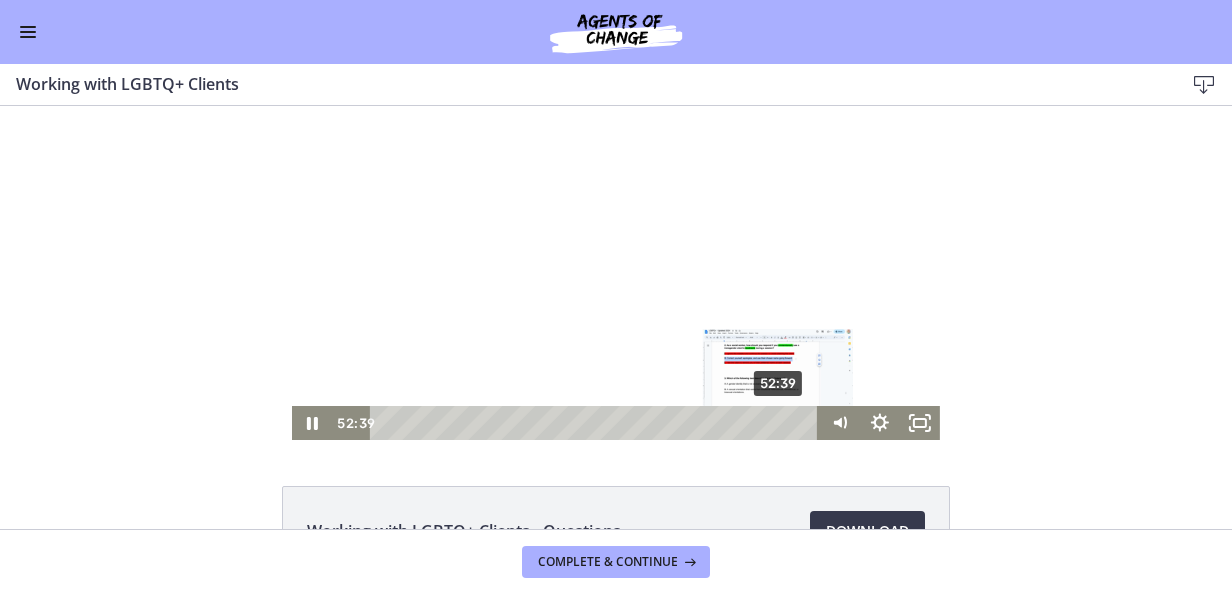 click on "52:39" at bounding box center [596, 423] 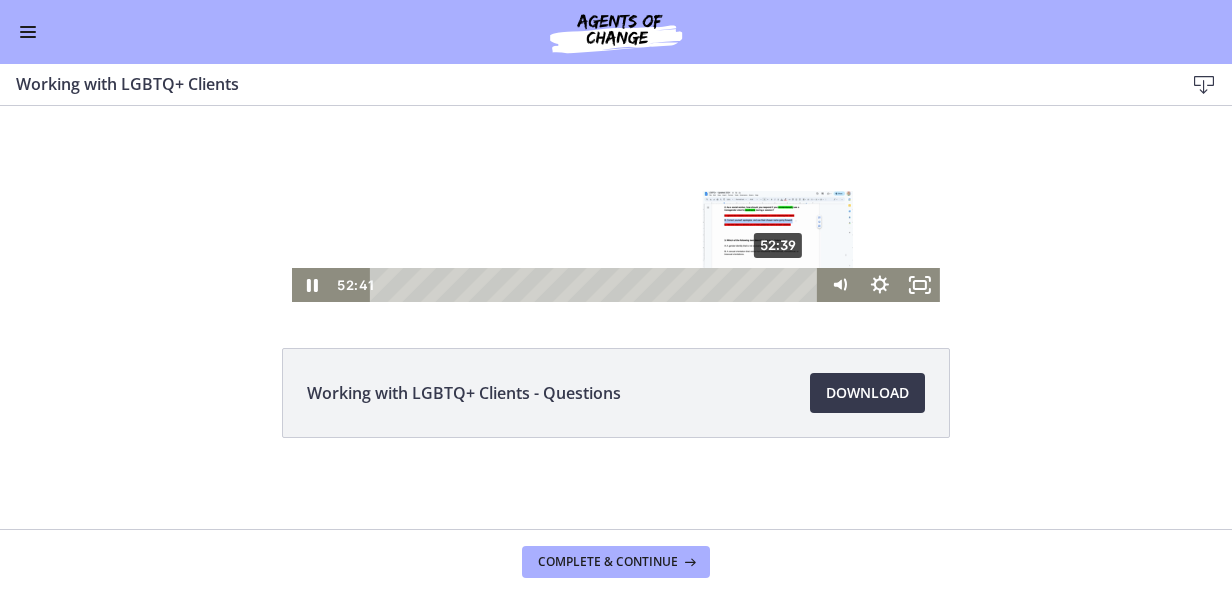 scroll, scrollTop: 142, scrollLeft: 0, axis: vertical 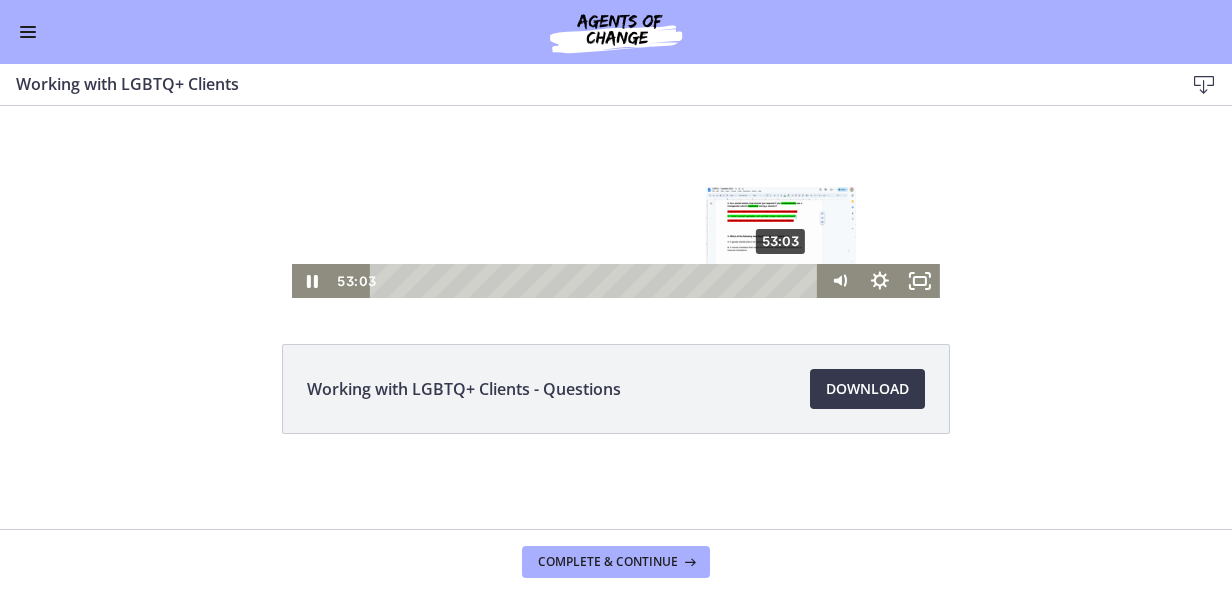 click at bounding box center [781, 280] 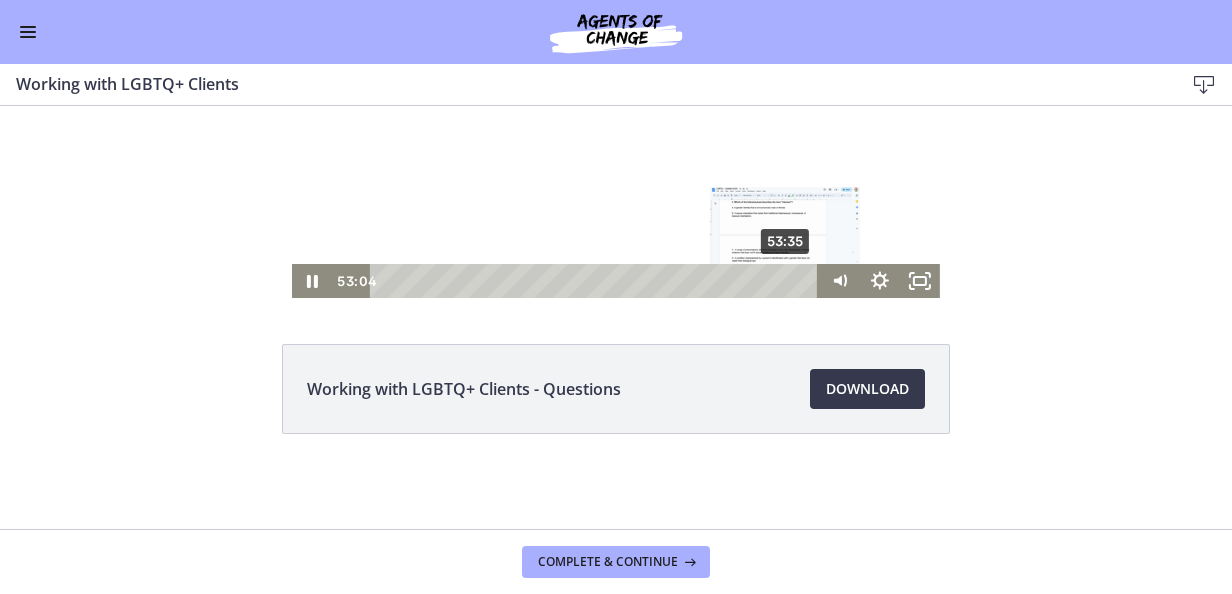 click on "53:35" at bounding box center (596, 281) 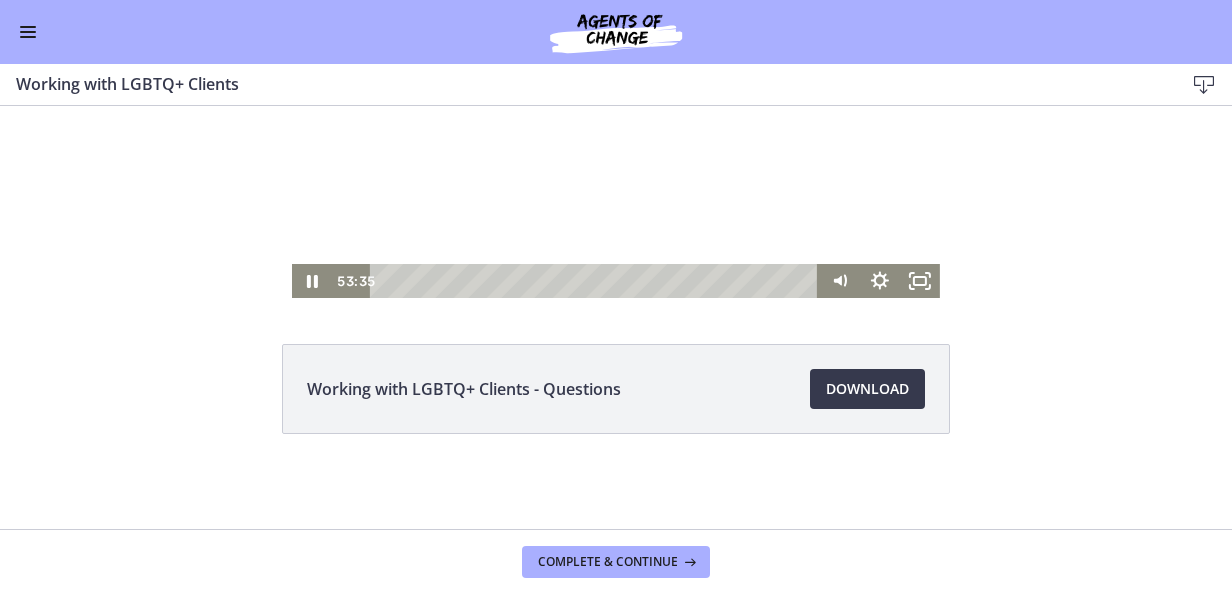 scroll, scrollTop: 0, scrollLeft: 0, axis: both 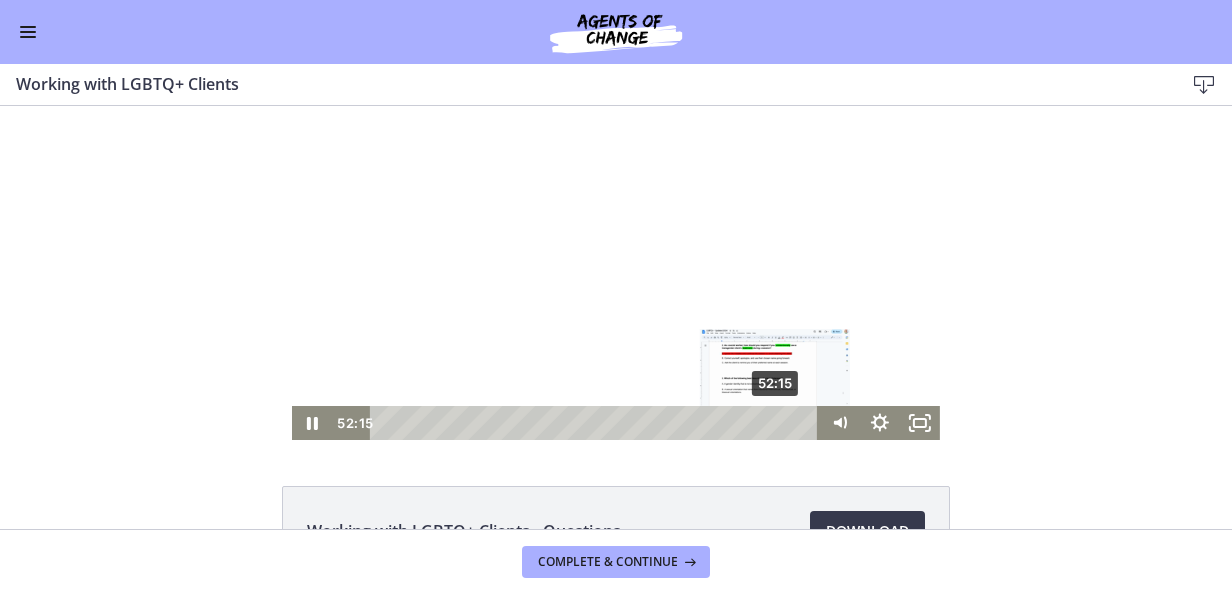 click on "52:15" at bounding box center (596, 423) 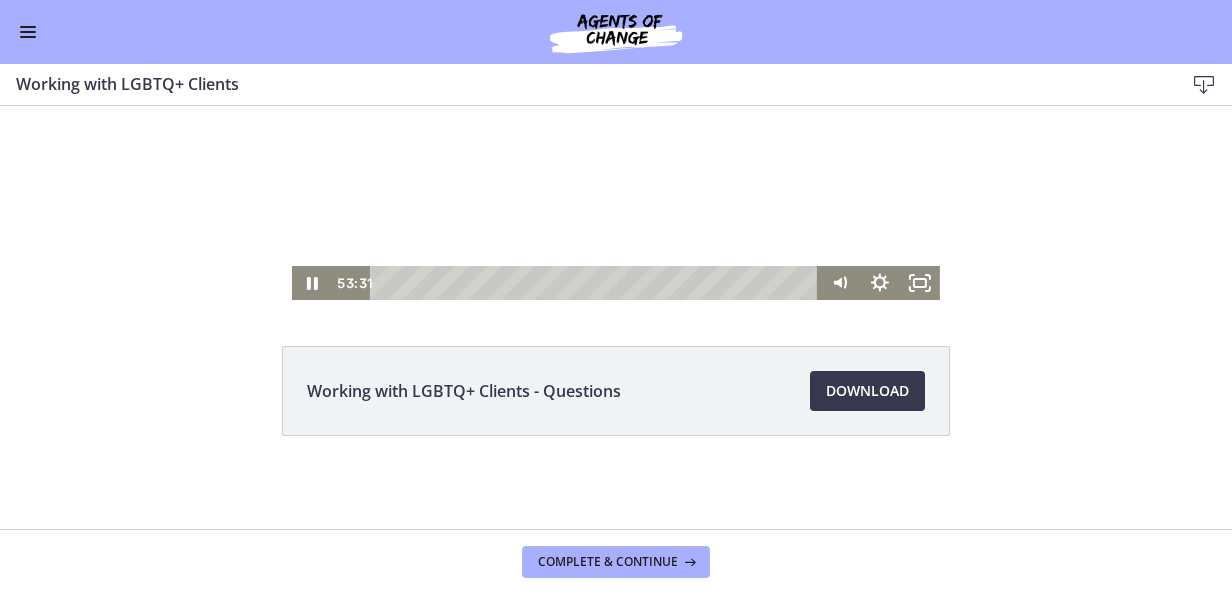 scroll, scrollTop: 142, scrollLeft: 0, axis: vertical 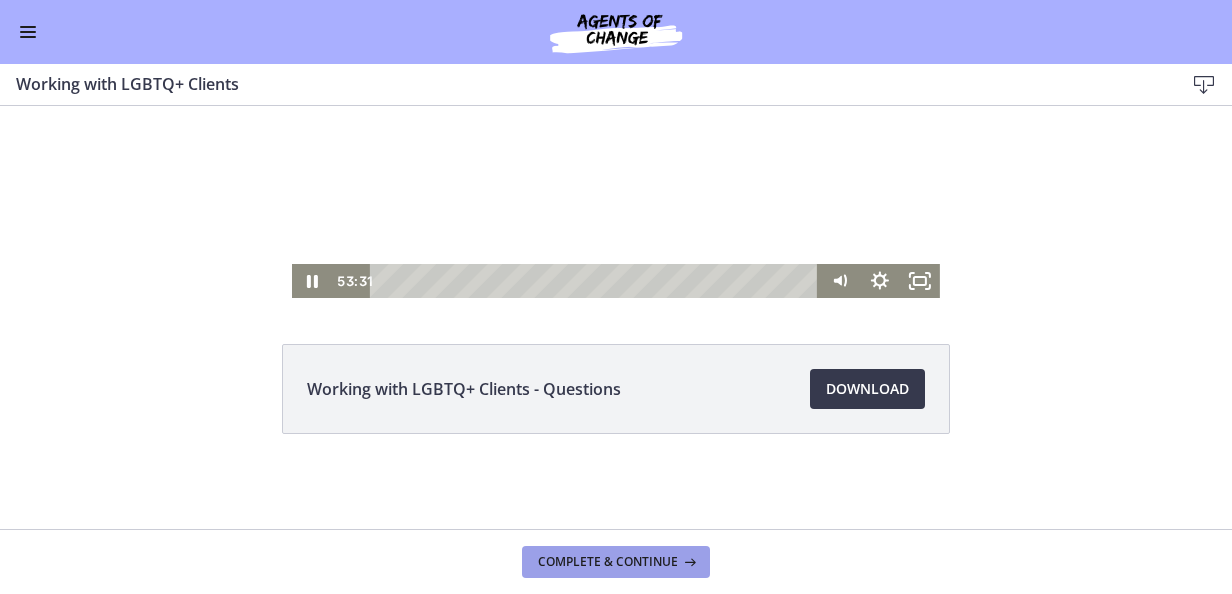 click on "Complete & continue" at bounding box center [608, 562] 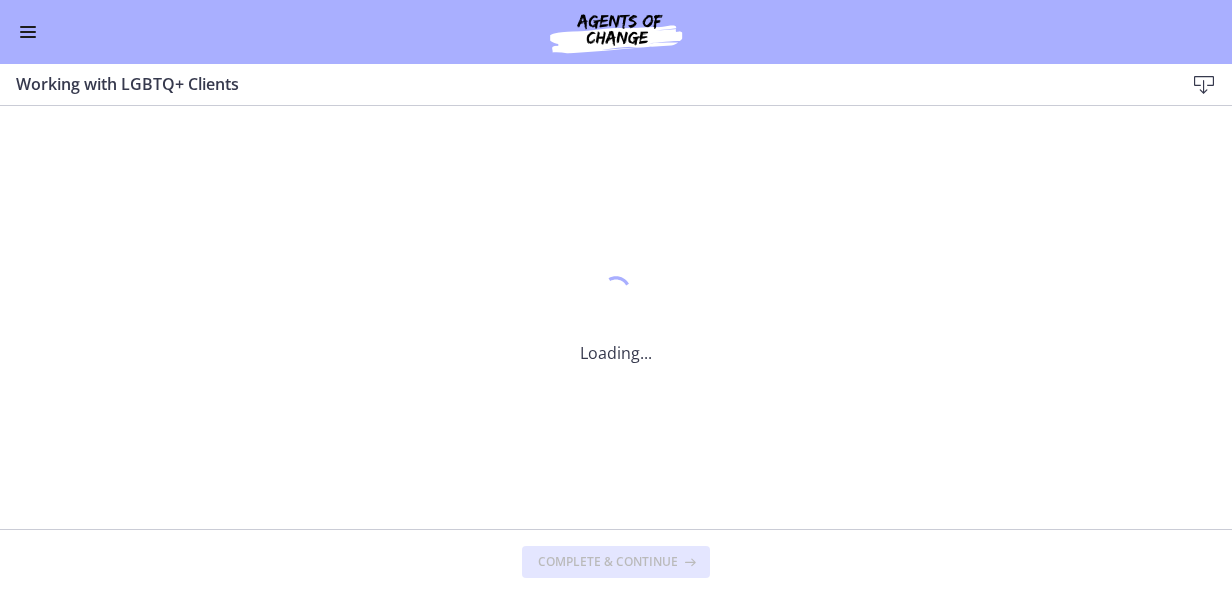 scroll, scrollTop: 0, scrollLeft: 0, axis: both 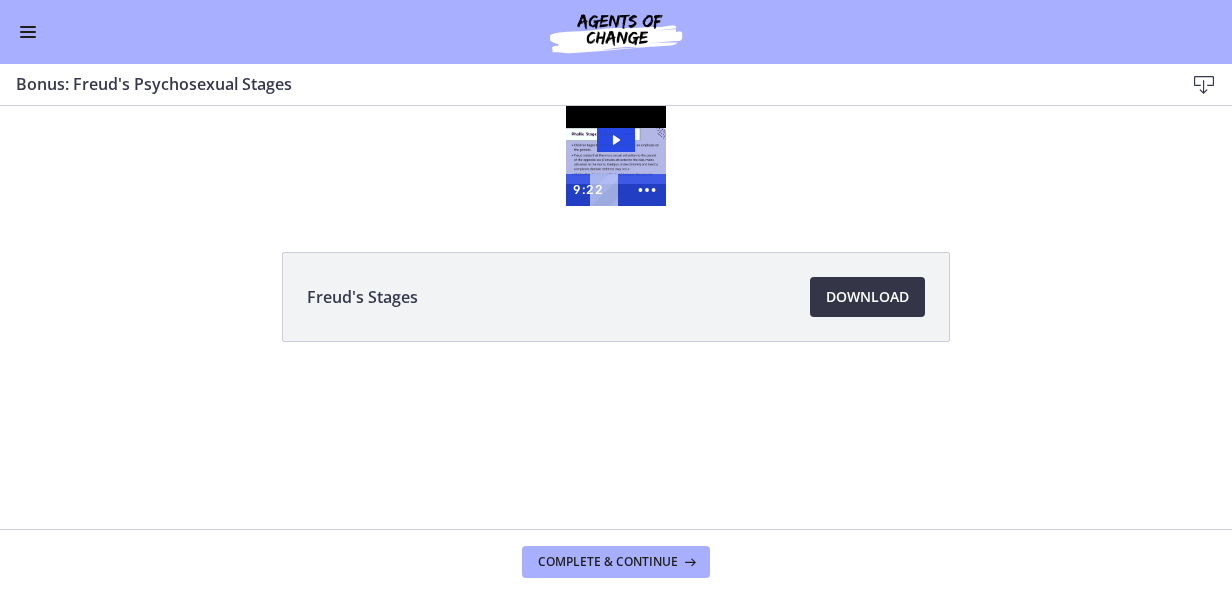 click on "Download
Opens in a new window" at bounding box center [867, 297] 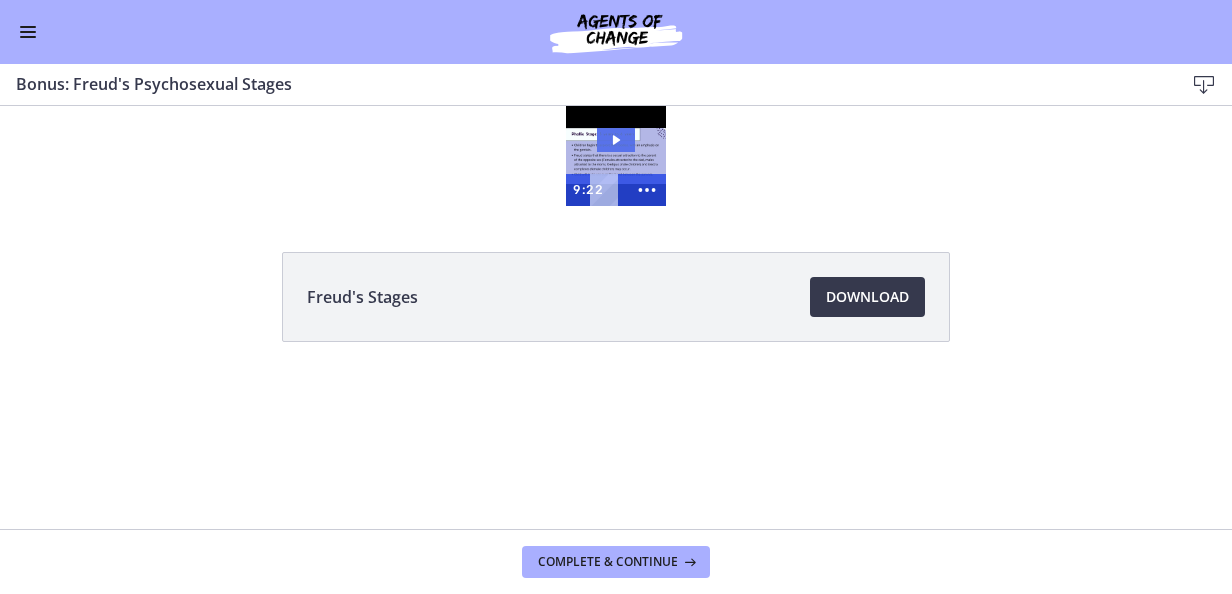 click 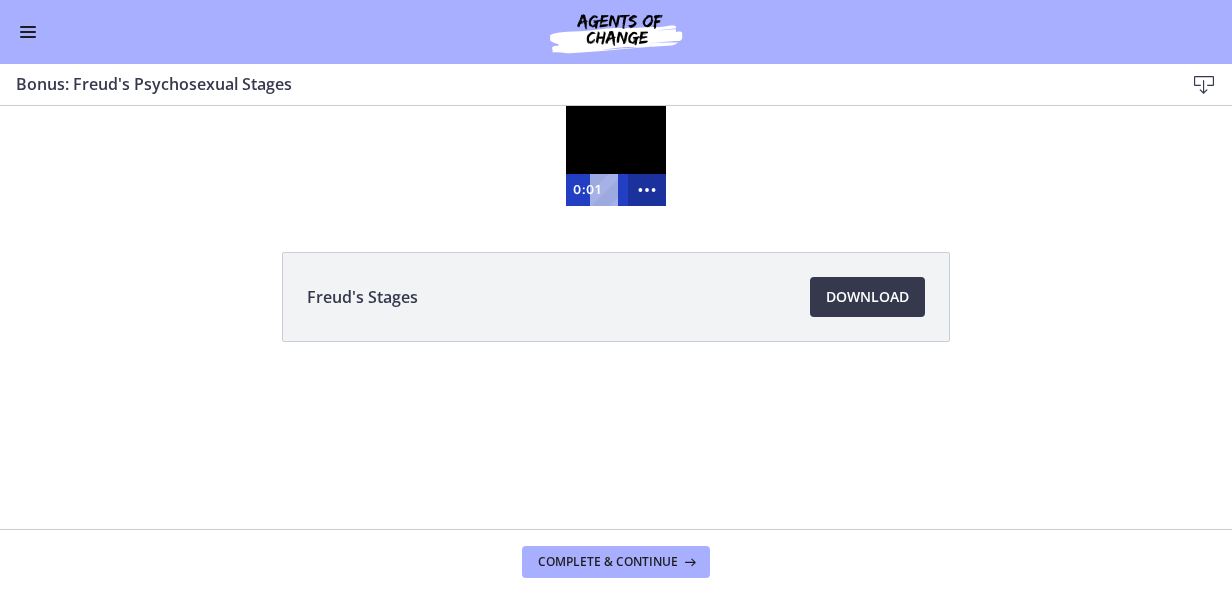 click 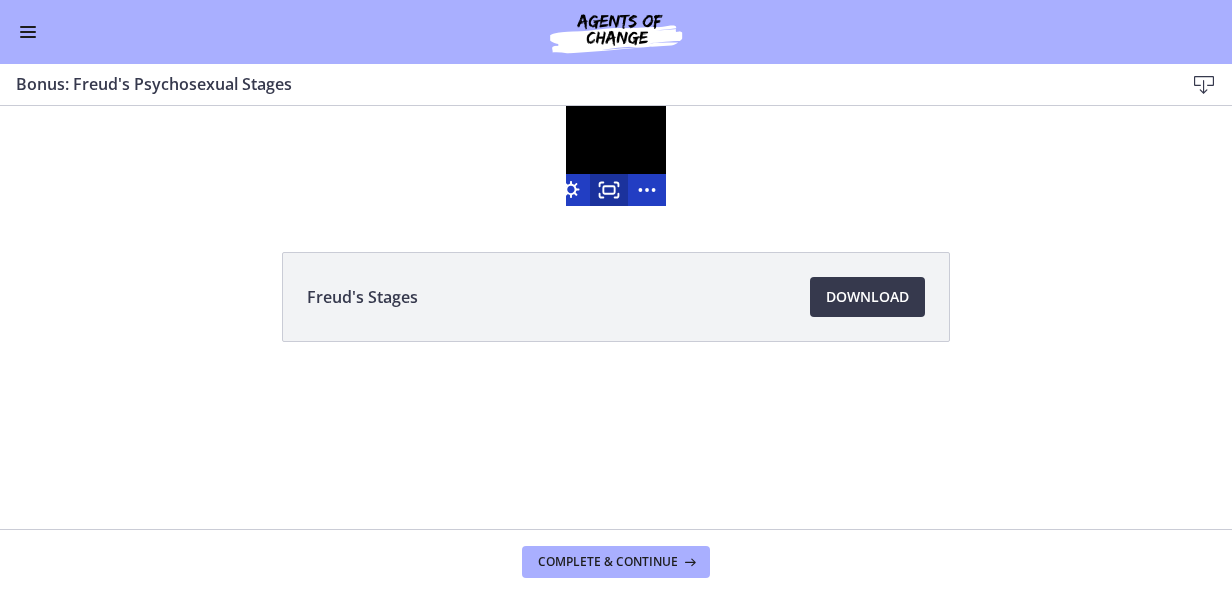 click 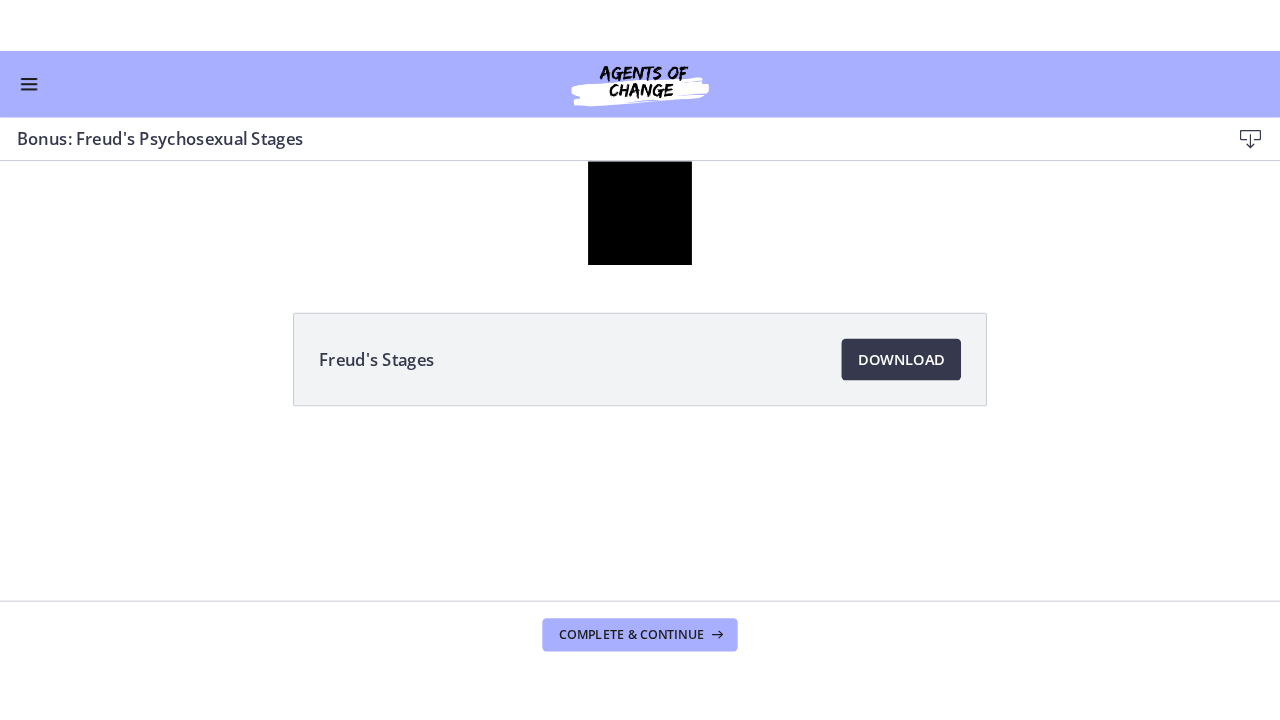 scroll, scrollTop: 1100, scrollLeft: 0, axis: vertical 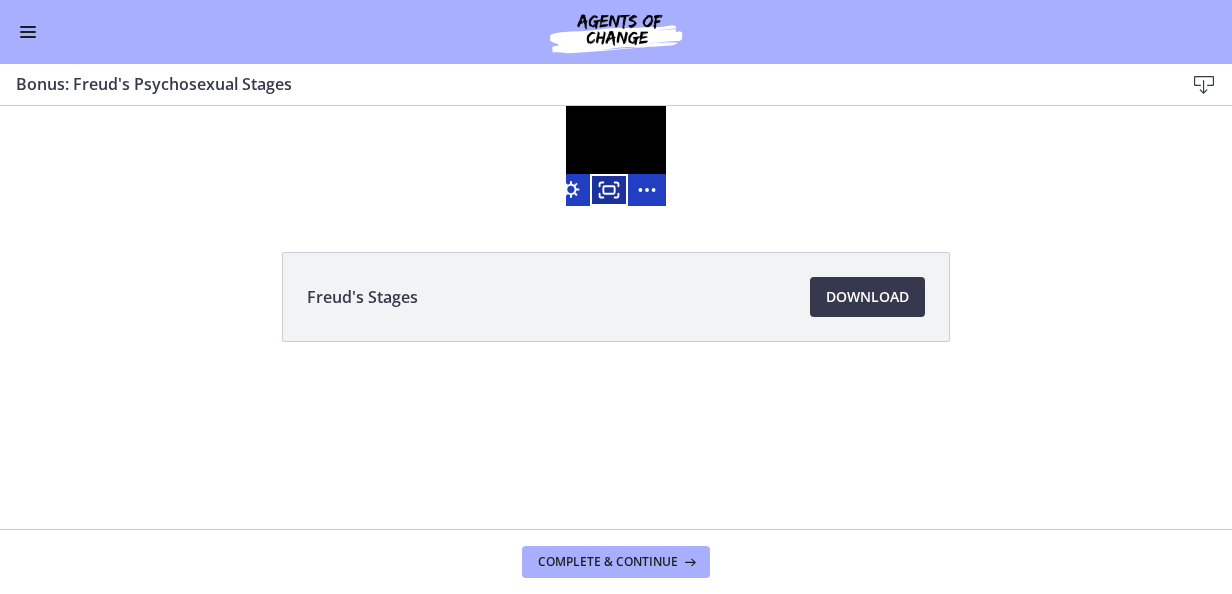 click 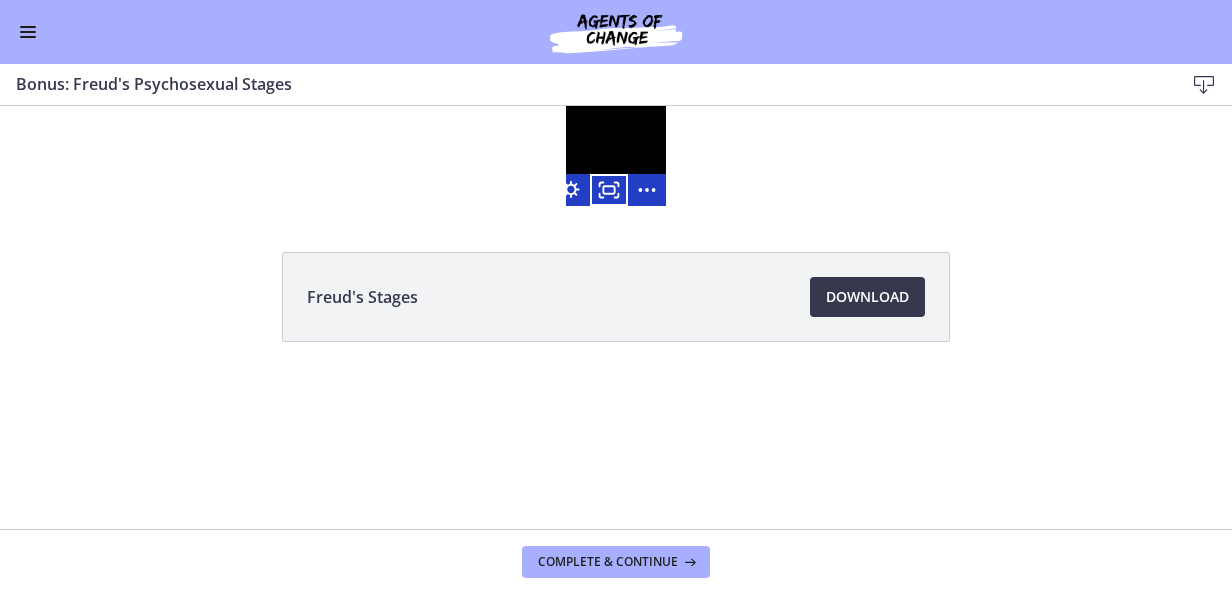 scroll, scrollTop: 1098, scrollLeft: 0, axis: vertical 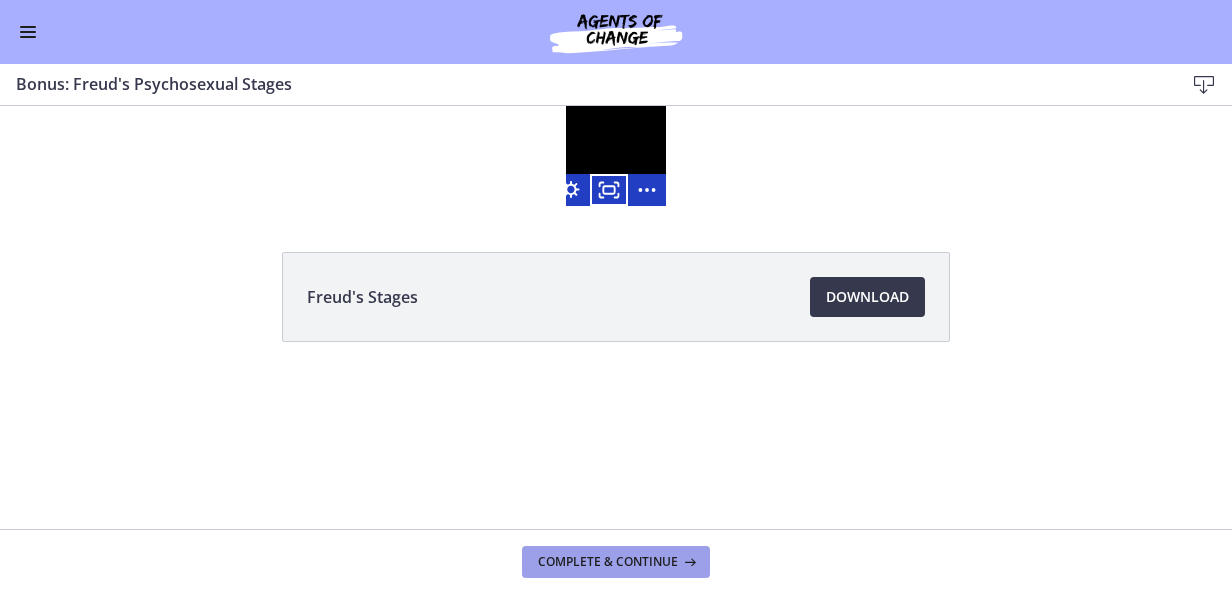 click on "Complete & continue" at bounding box center [608, 562] 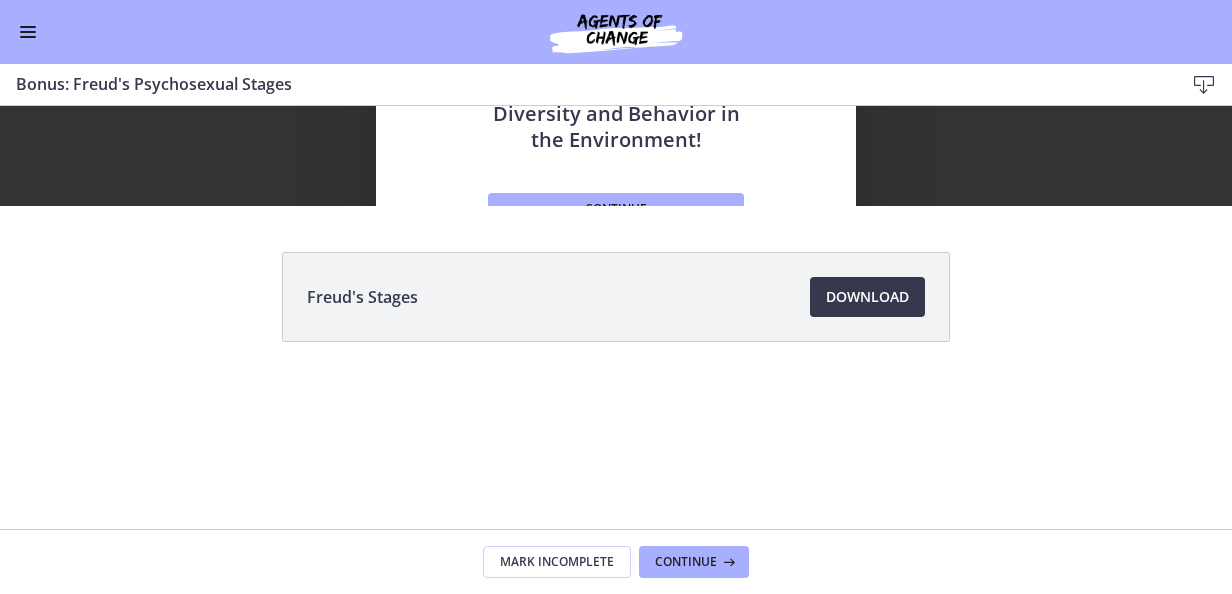 click at bounding box center [616, 32] 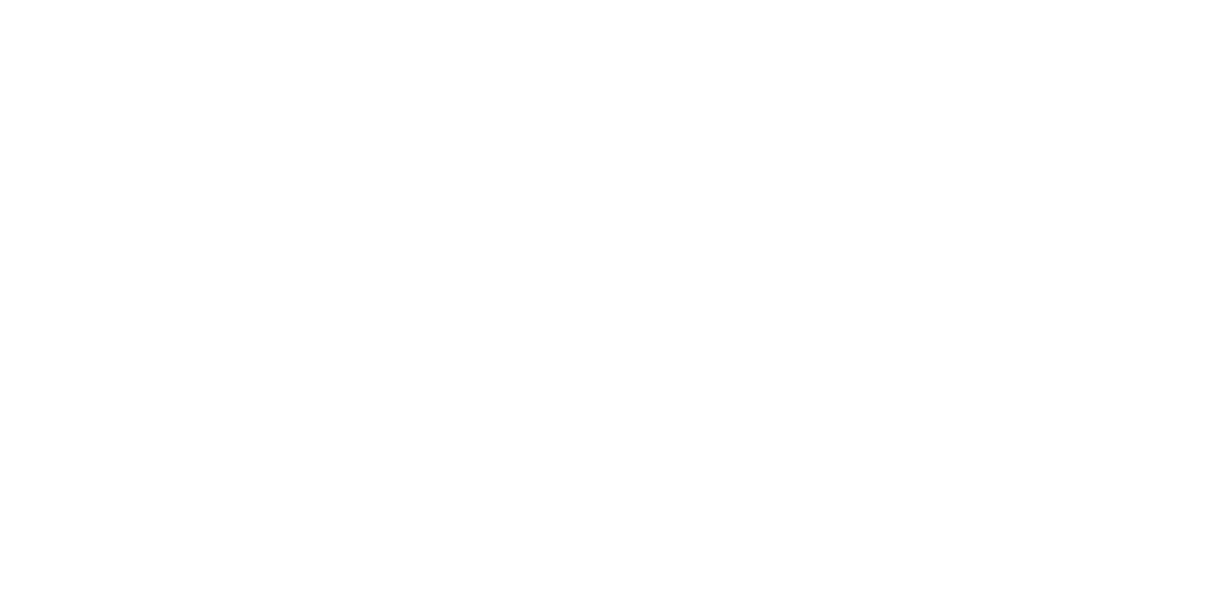 scroll, scrollTop: 0, scrollLeft: 0, axis: both 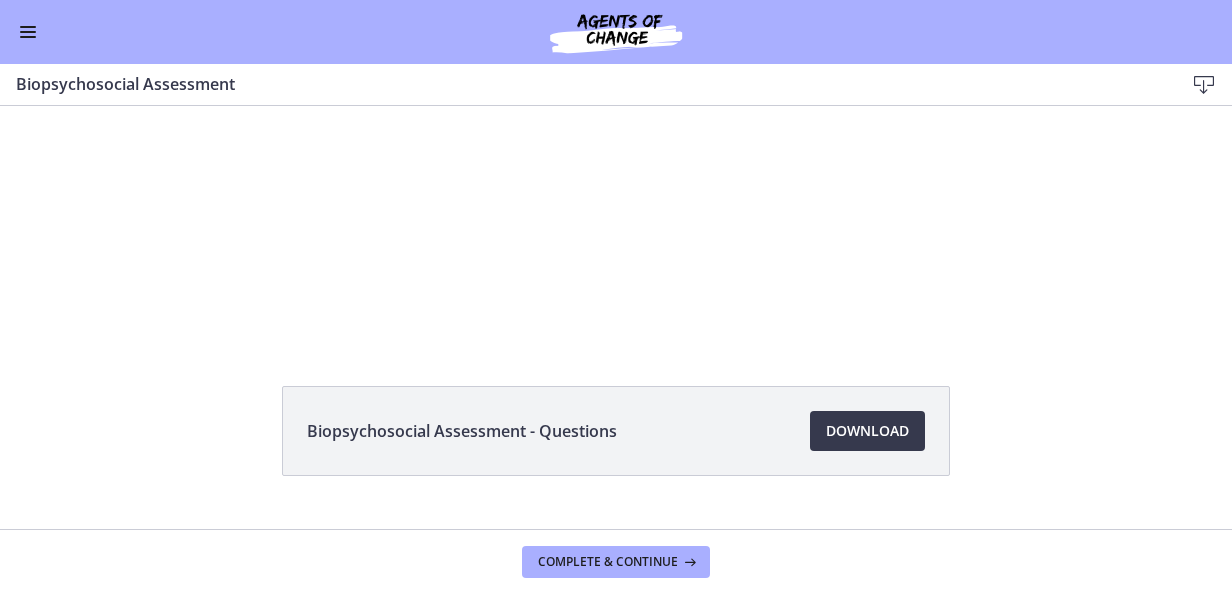 click on "Go to Dashboard" at bounding box center [616, 32] 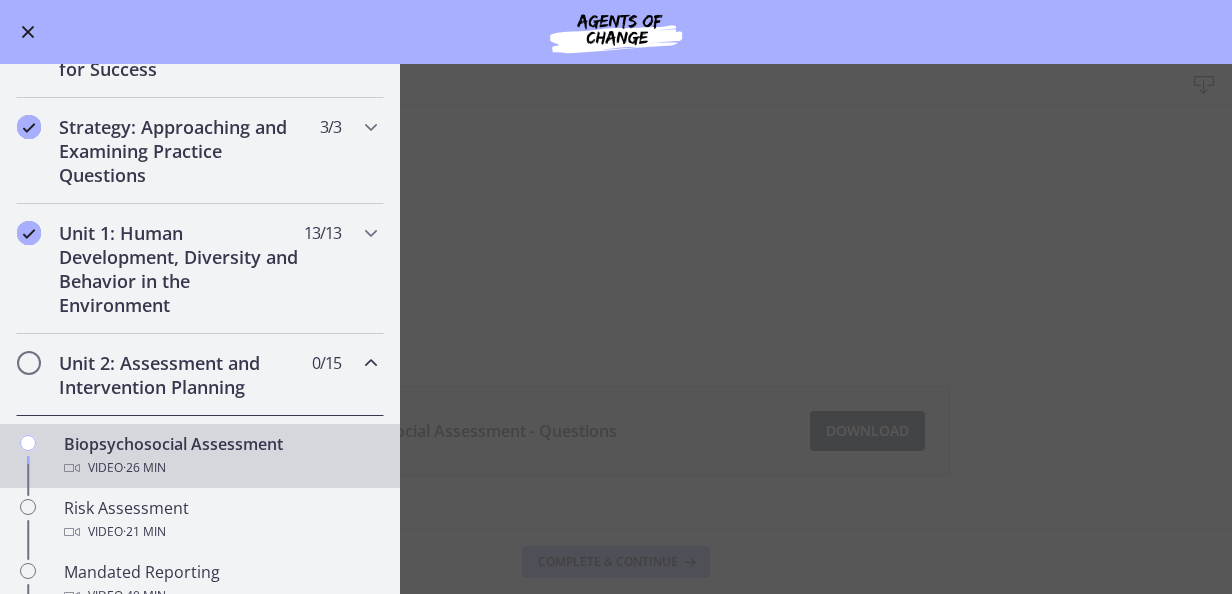 scroll, scrollTop: 500, scrollLeft: 0, axis: vertical 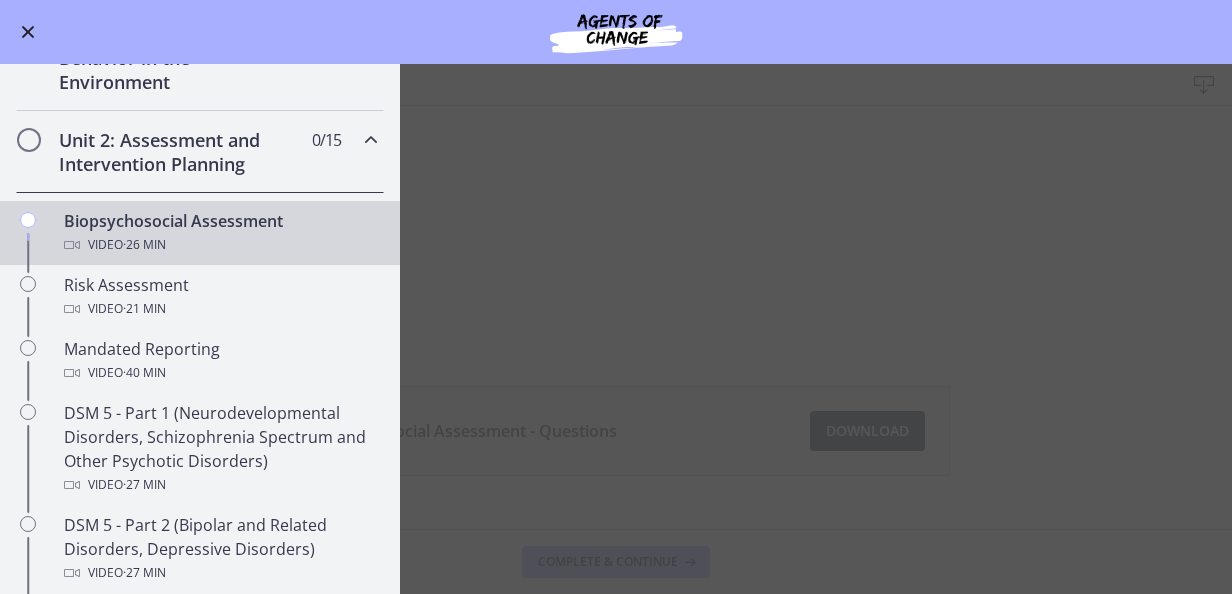 click on "Biopsychosocial Assessment
Download
Enable fullscreen
Biopsychosocial Assessment - Questions
Download
Opens in a new window
Complete & continue" at bounding box center [616, 329] 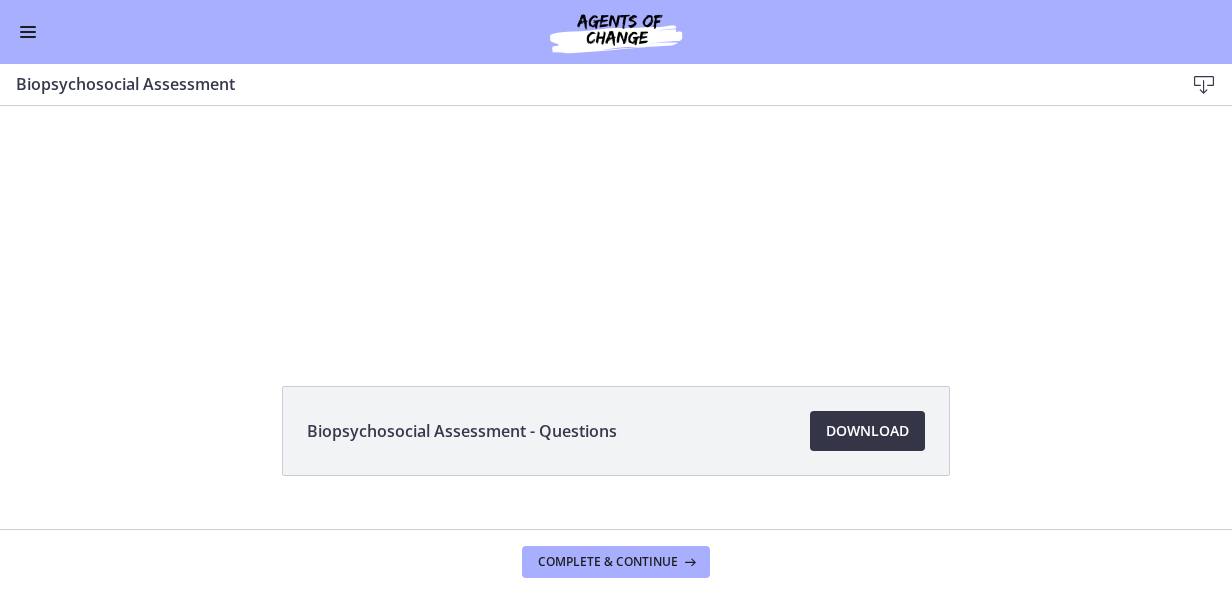 click on "Download
Opens in a new window" at bounding box center (867, 431) 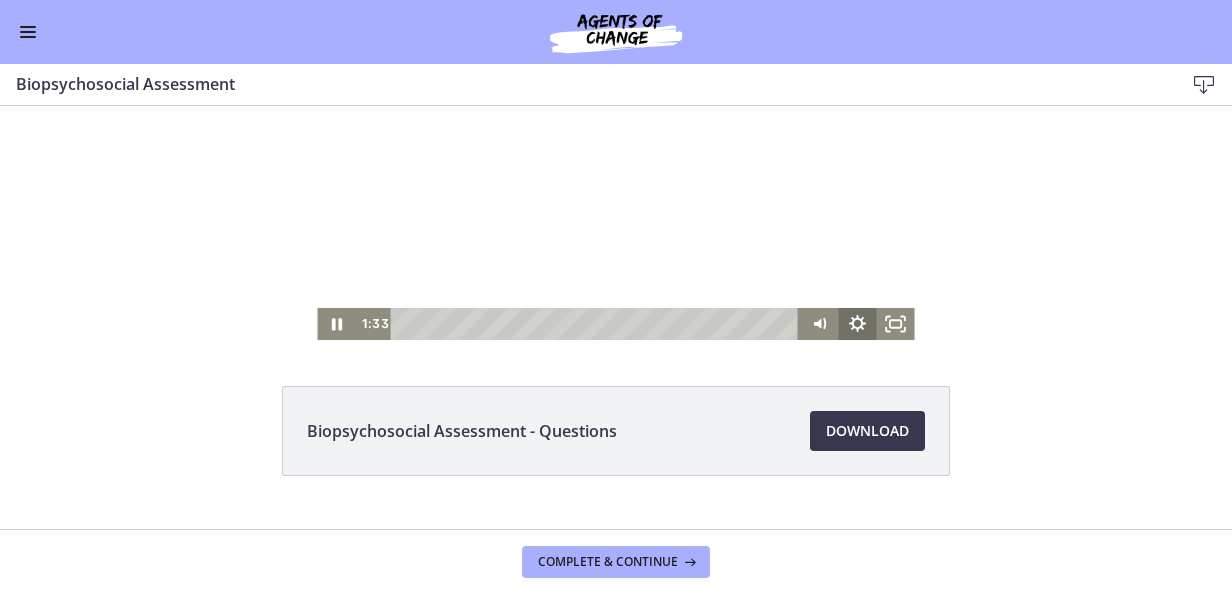 click 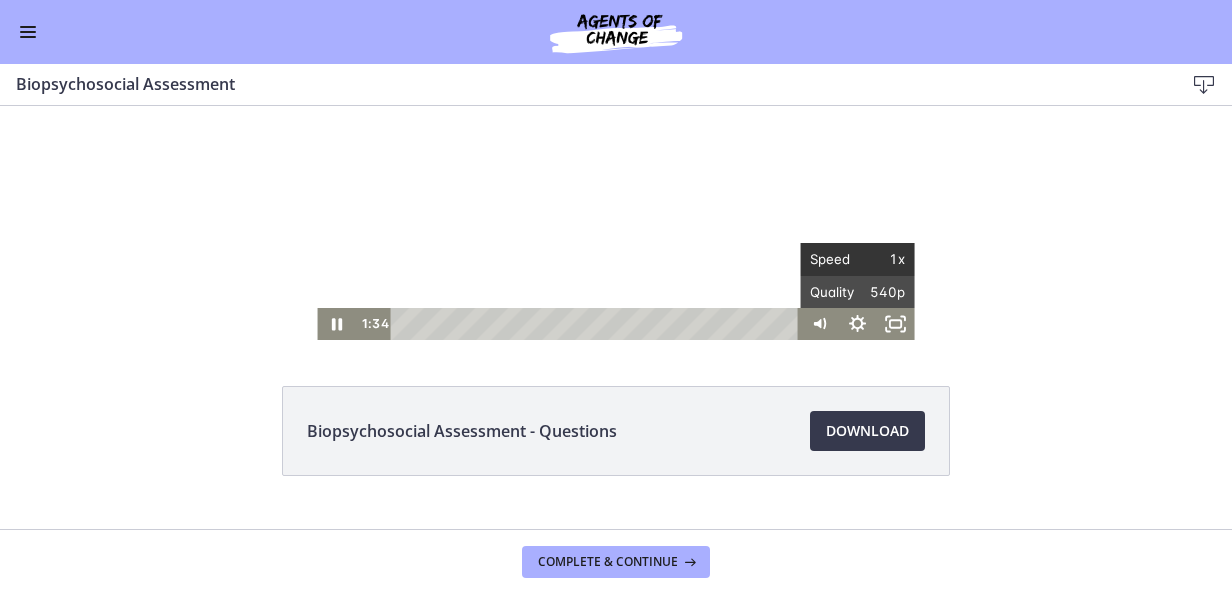 click on "1x" at bounding box center (882, 259) 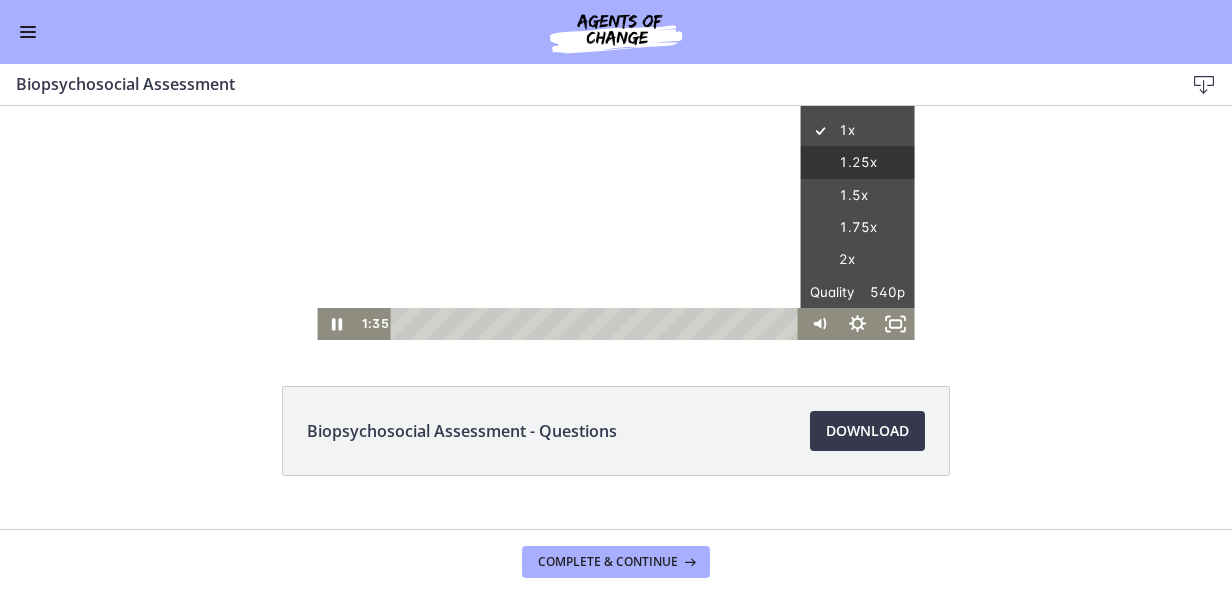 click on "1.25x" at bounding box center (858, 163) 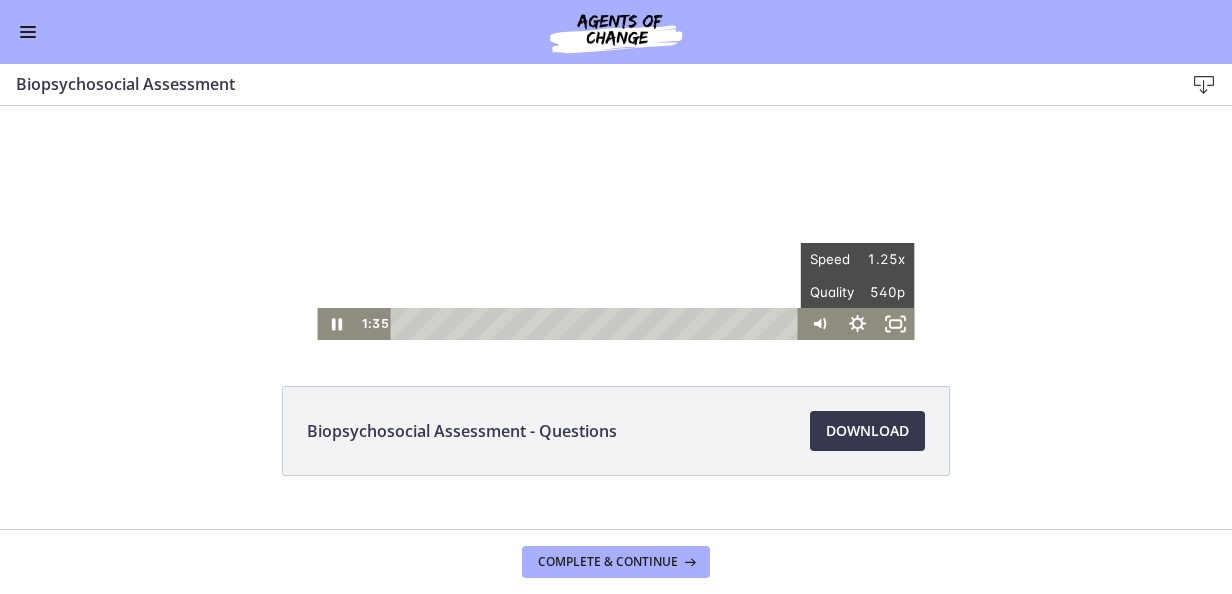 scroll, scrollTop: 0, scrollLeft: 0, axis: both 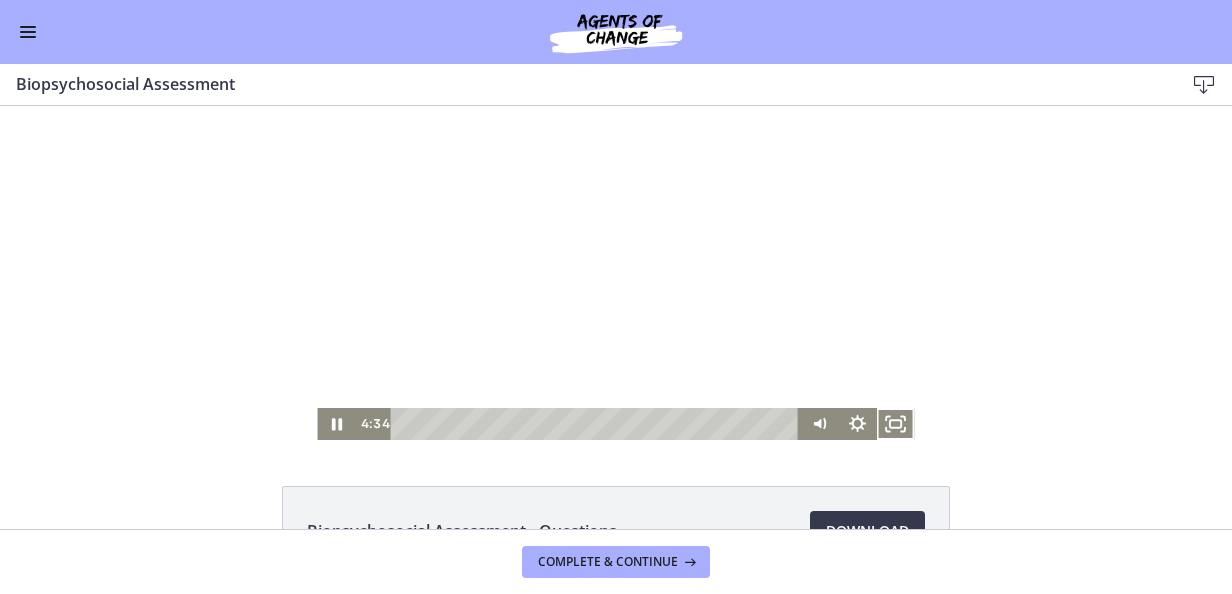 click at bounding box center (28, 32) 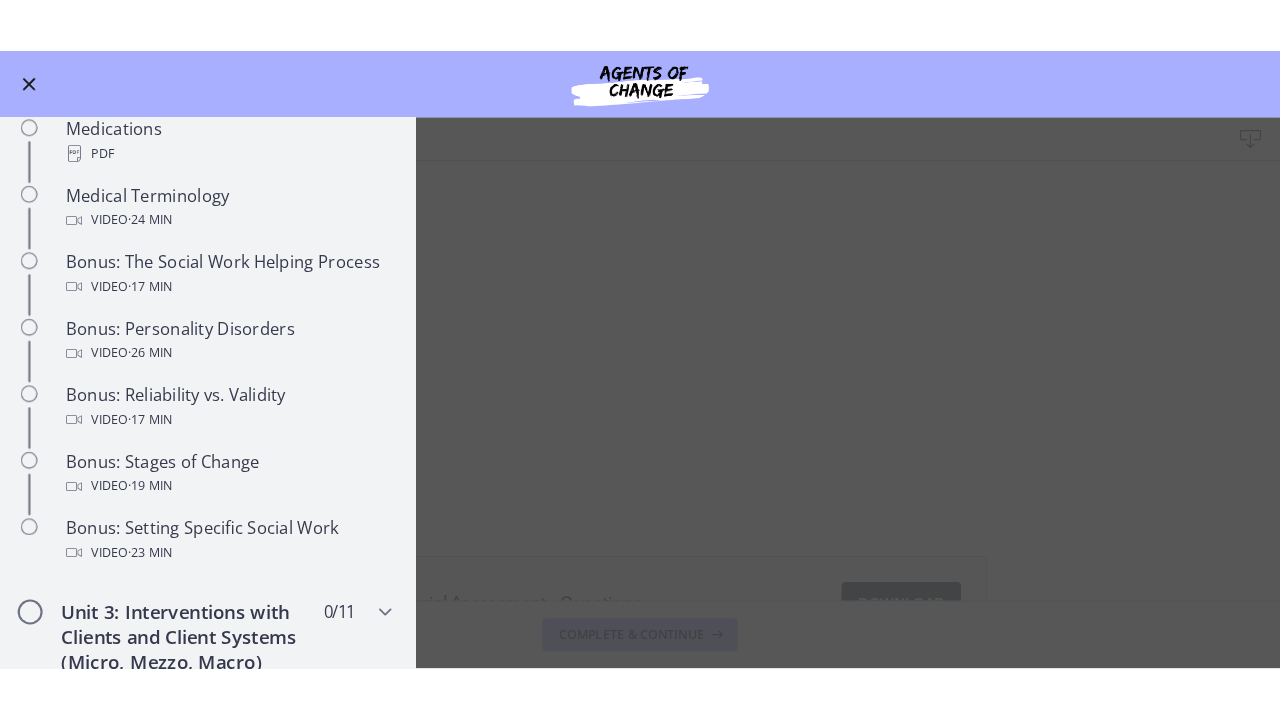 scroll, scrollTop: 1400, scrollLeft: 0, axis: vertical 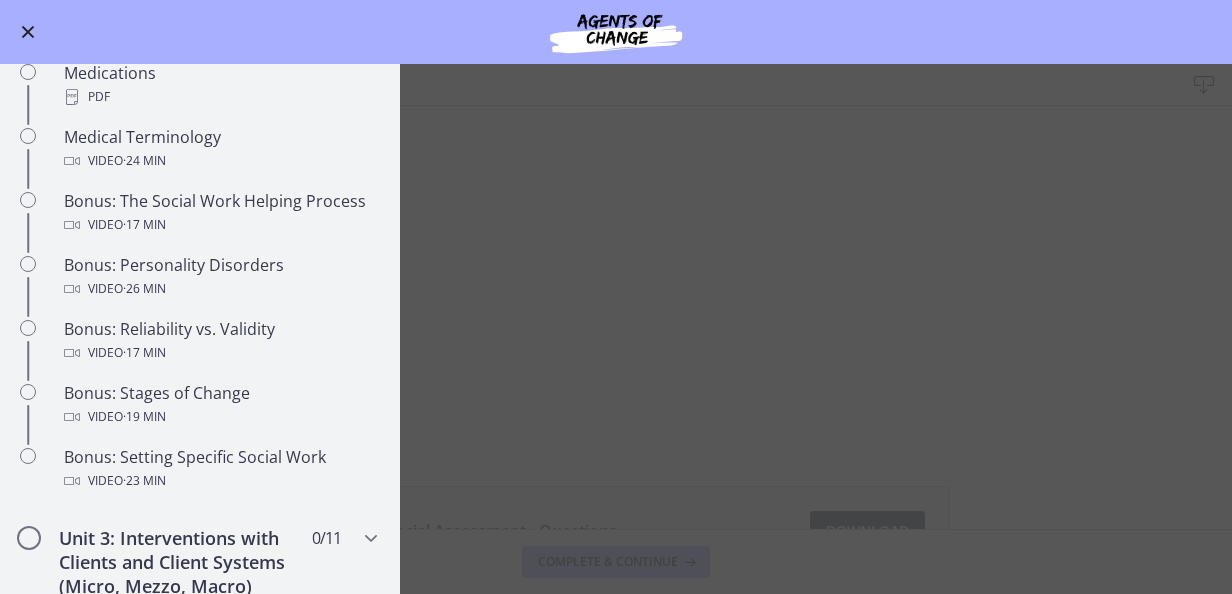 click at bounding box center (28, 32) 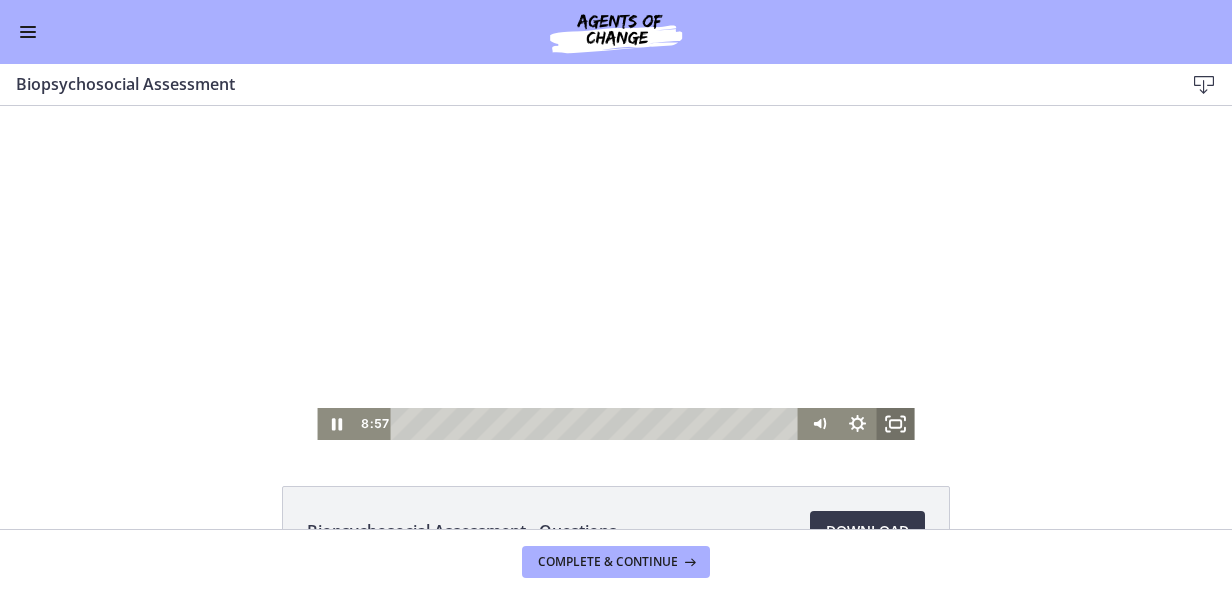 click 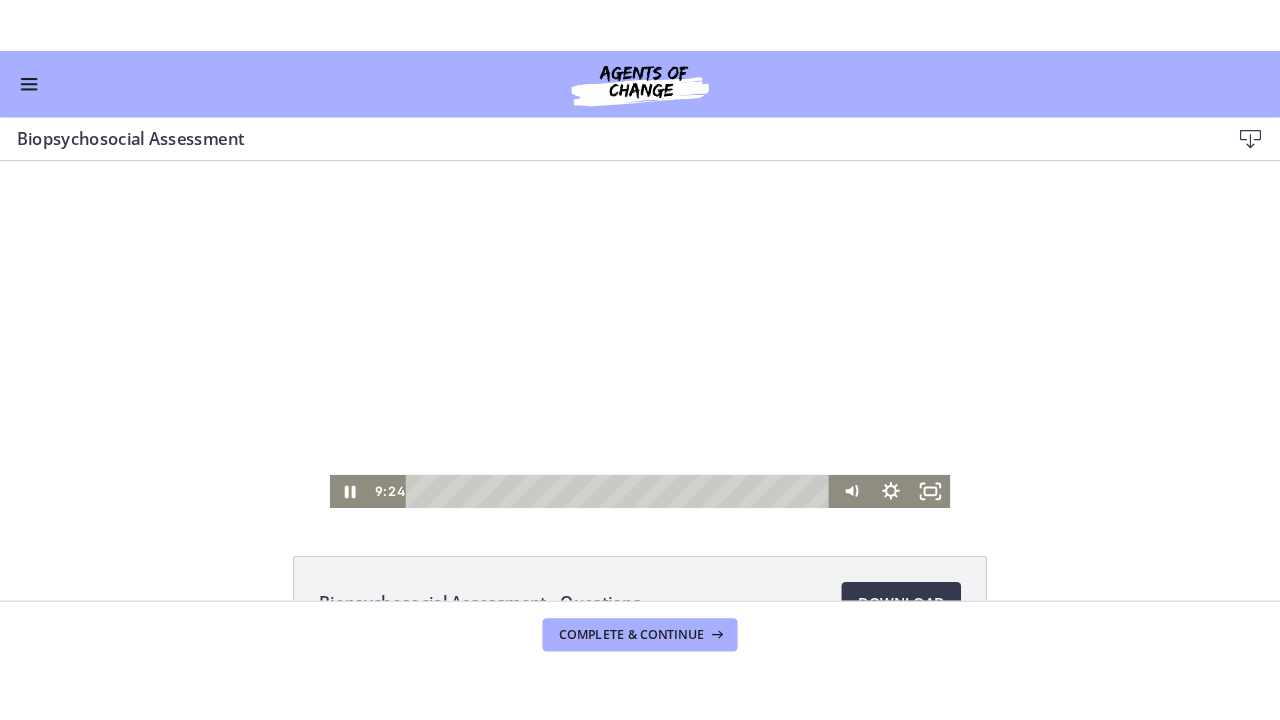 scroll, scrollTop: 1398, scrollLeft: 0, axis: vertical 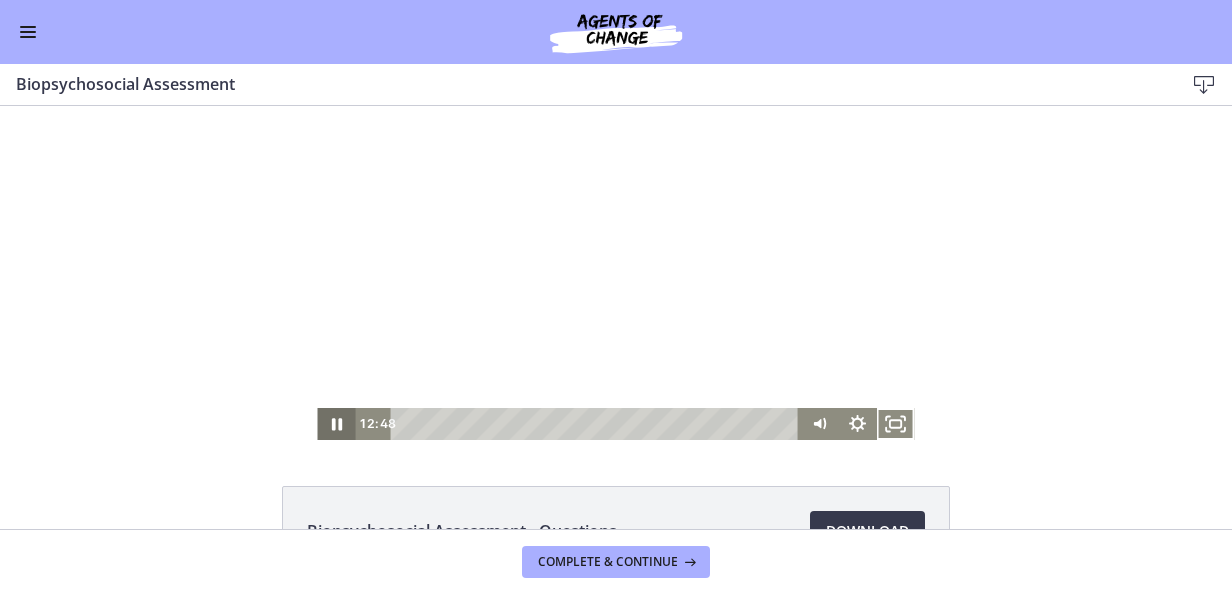 click 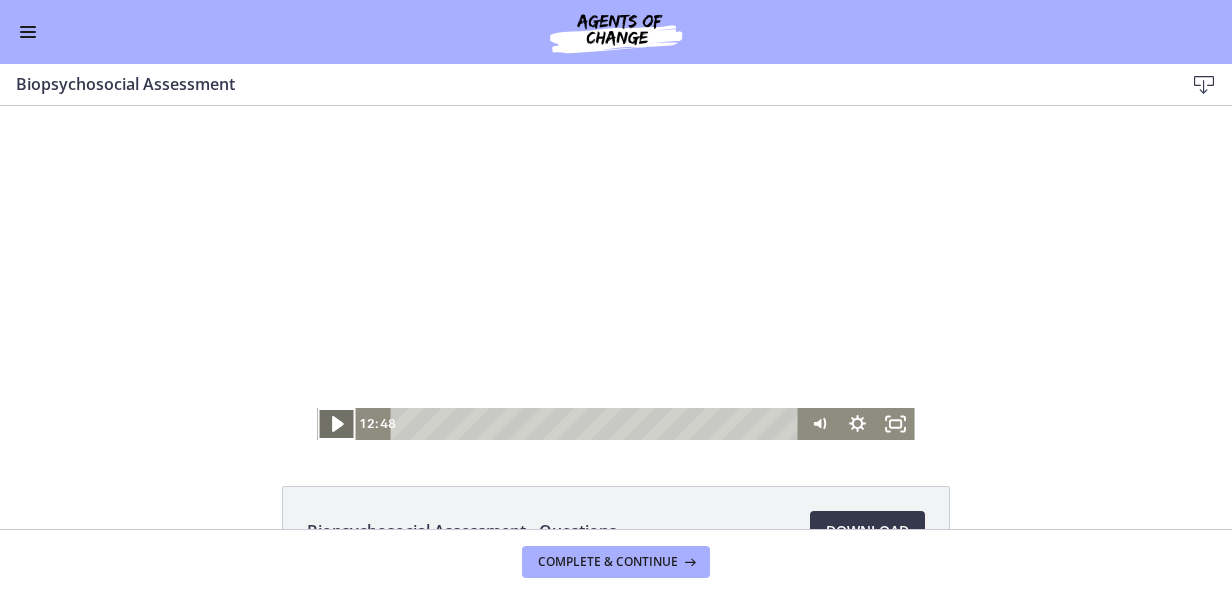 click 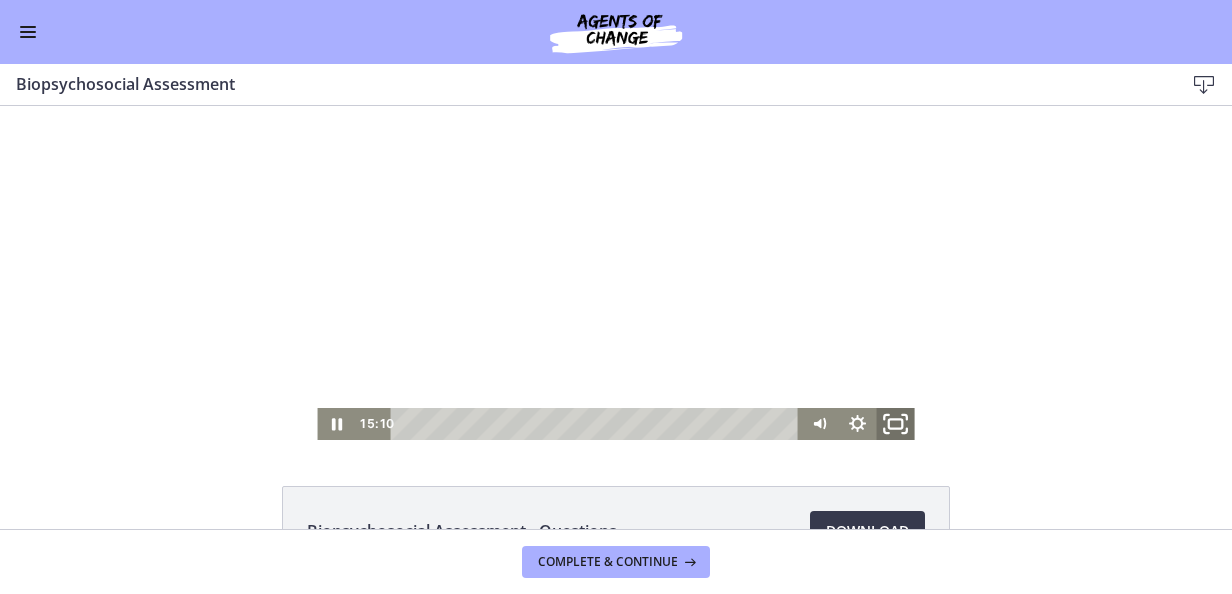 click 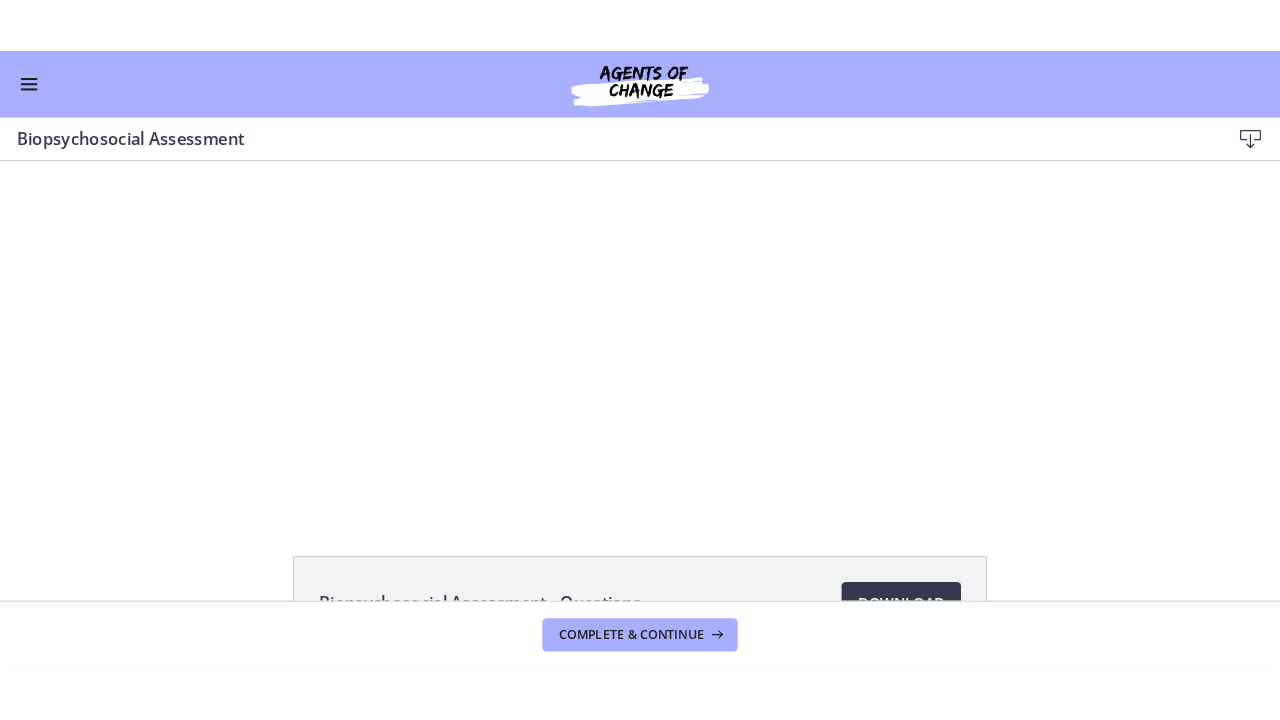 scroll, scrollTop: 1398, scrollLeft: 0, axis: vertical 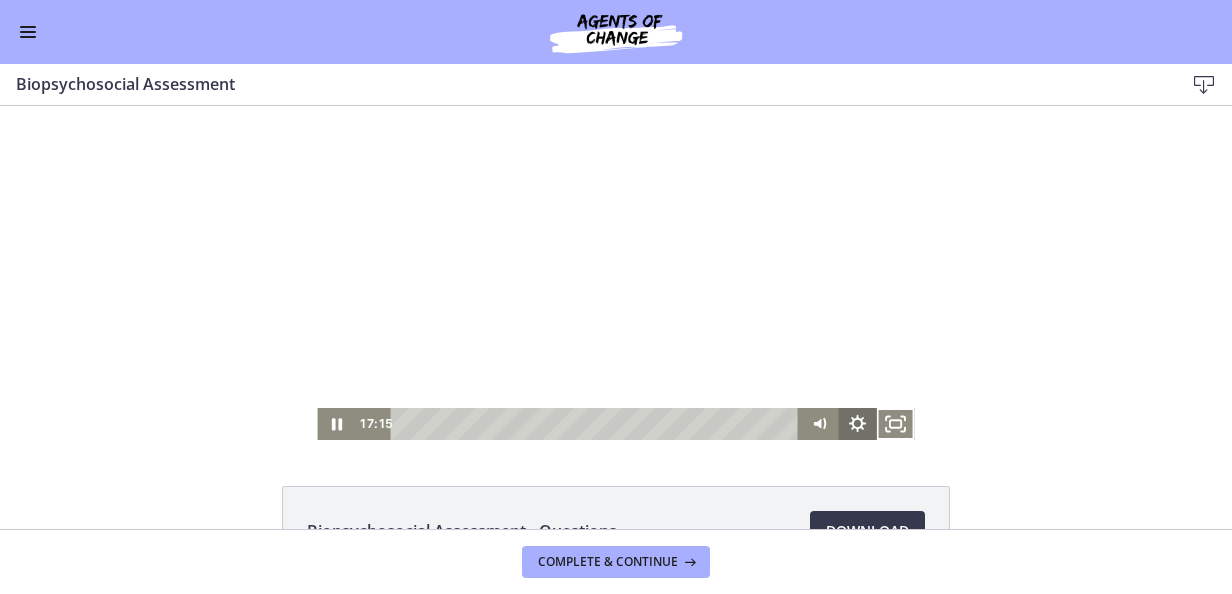 click 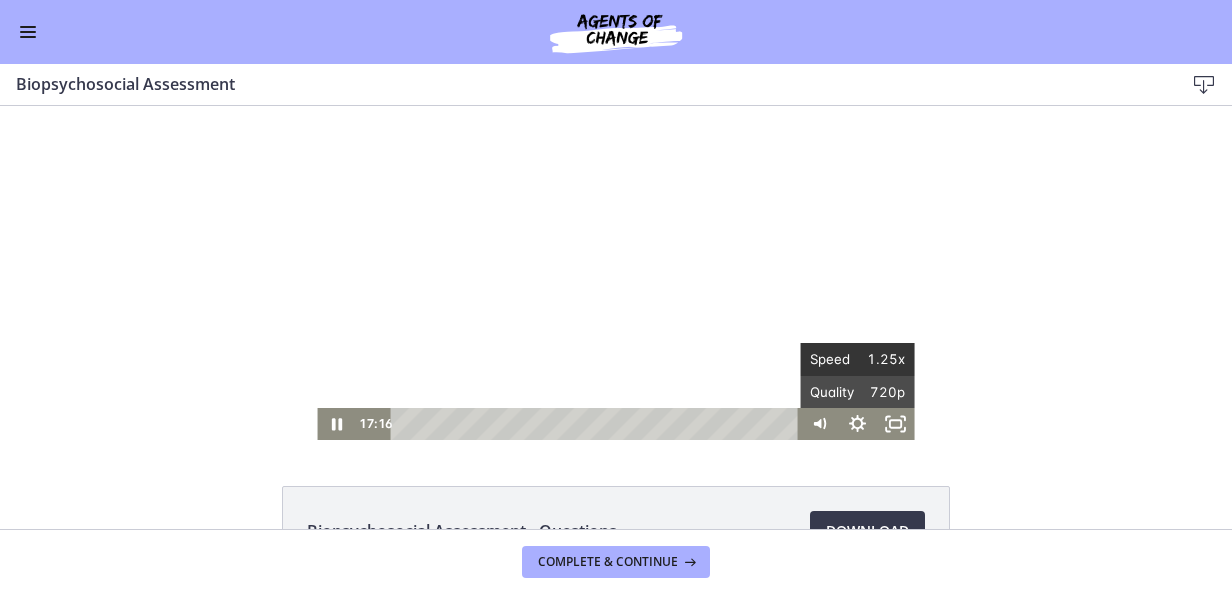 click on "1.25x" at bounding box center [882, 359] 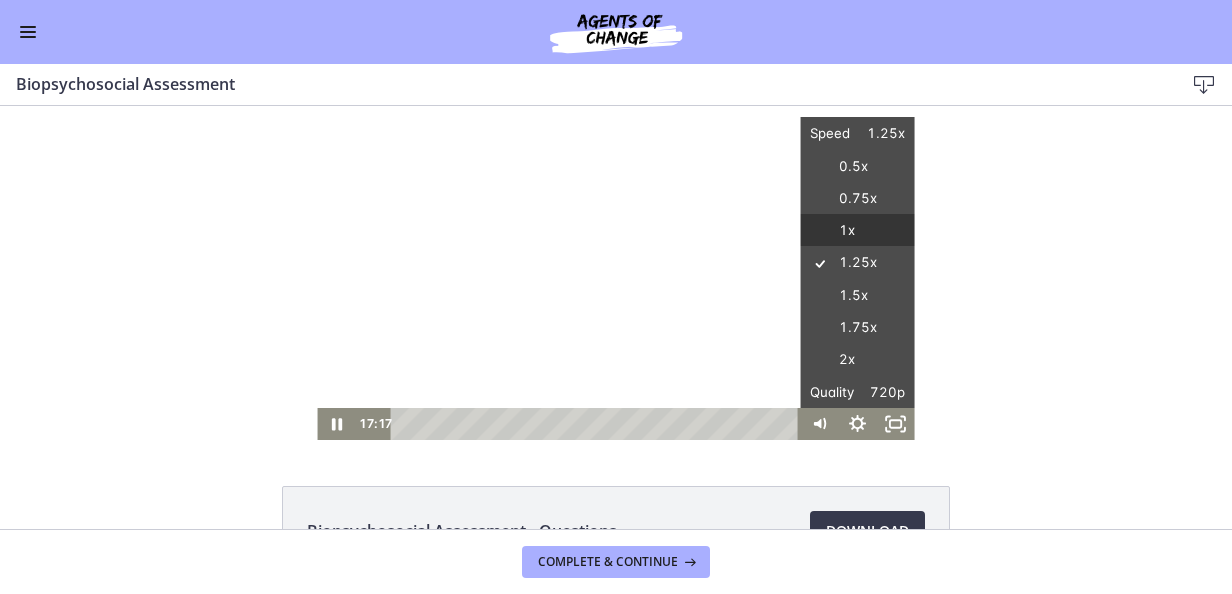 click on "1x" at bounding box center (858, 231) 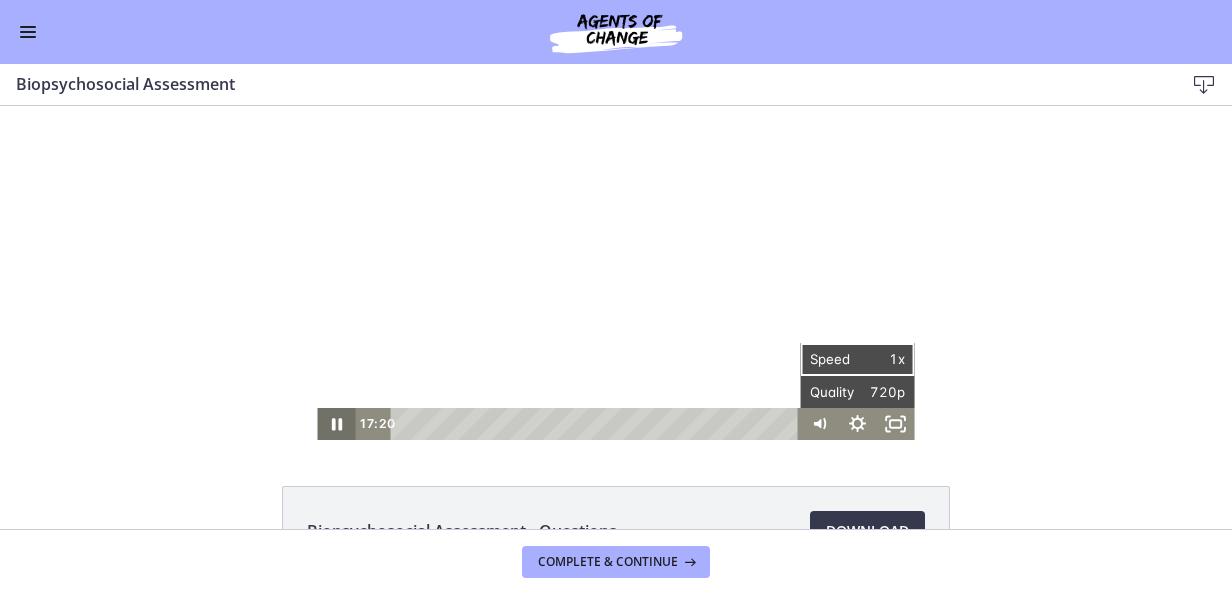 drag, startPoint x: 330, startPoint y: 424, endPoint x: 348, endPoint y: 349, distance: 77.12976 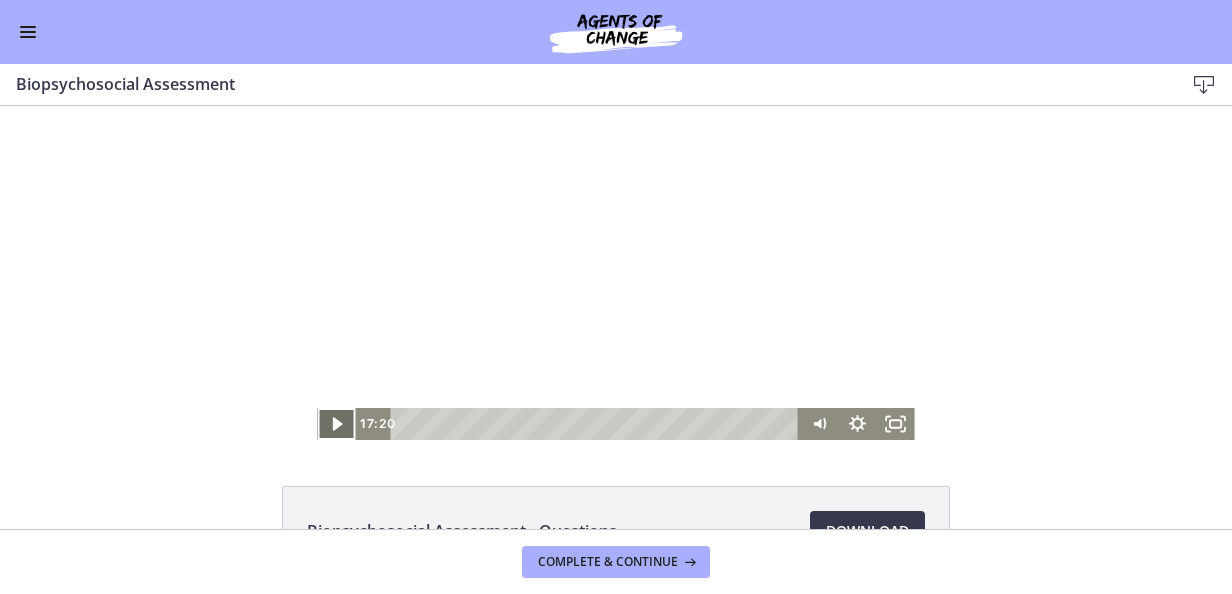 click 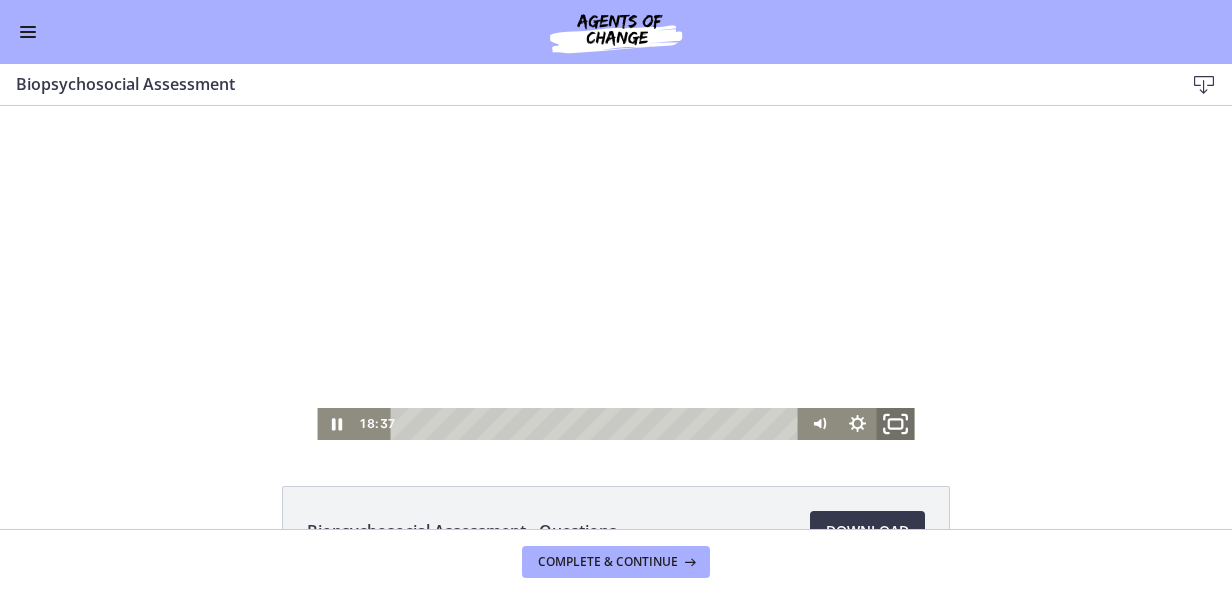 click 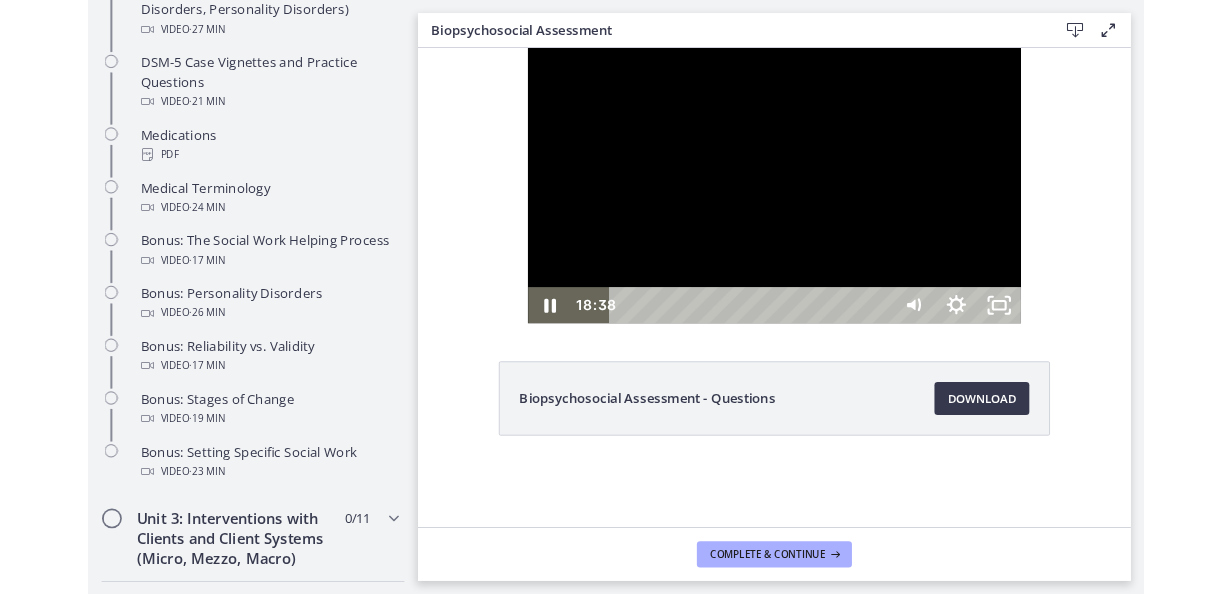 scroll, scrollTop: 1402, scrollLeft: 0, axis: vertical 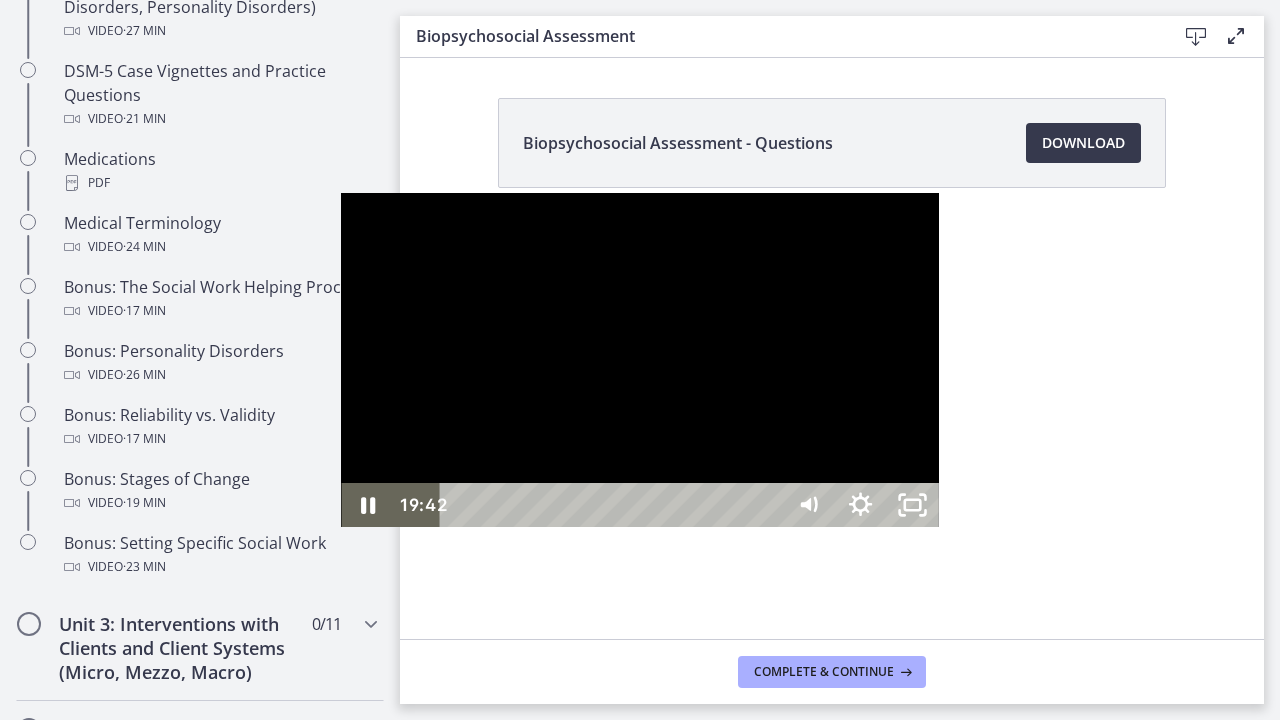 type 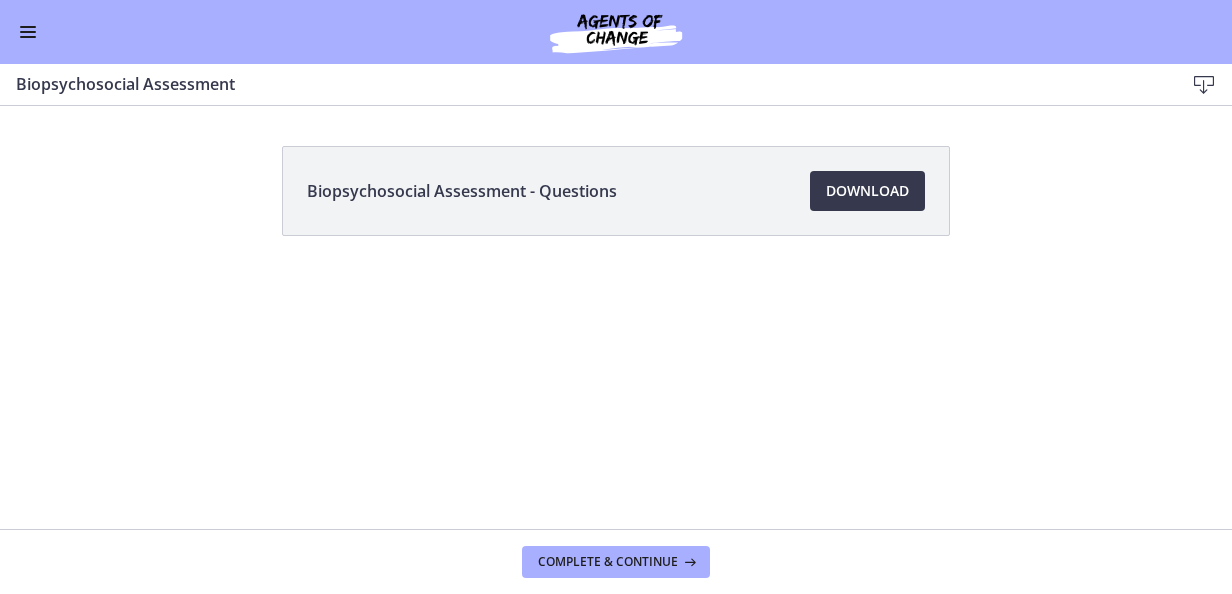 scroll, scrollTop: 1398, scrollLeft: 0, axis: vertical 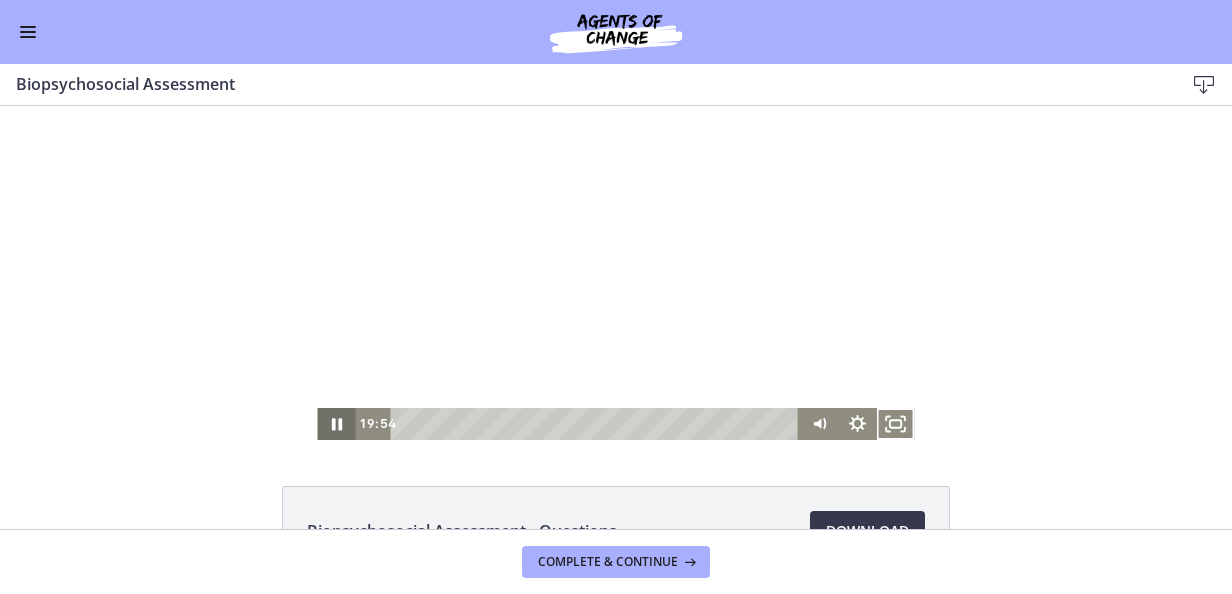click 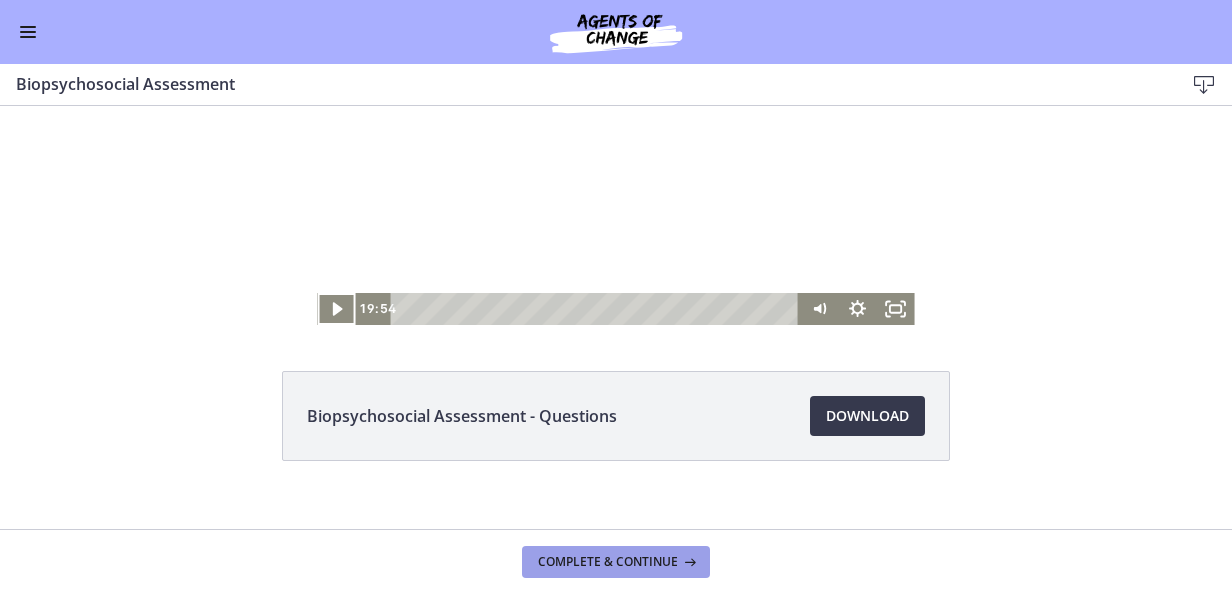 scroll, scrollTop: 142, scrollLeft: 0, axis: vertical 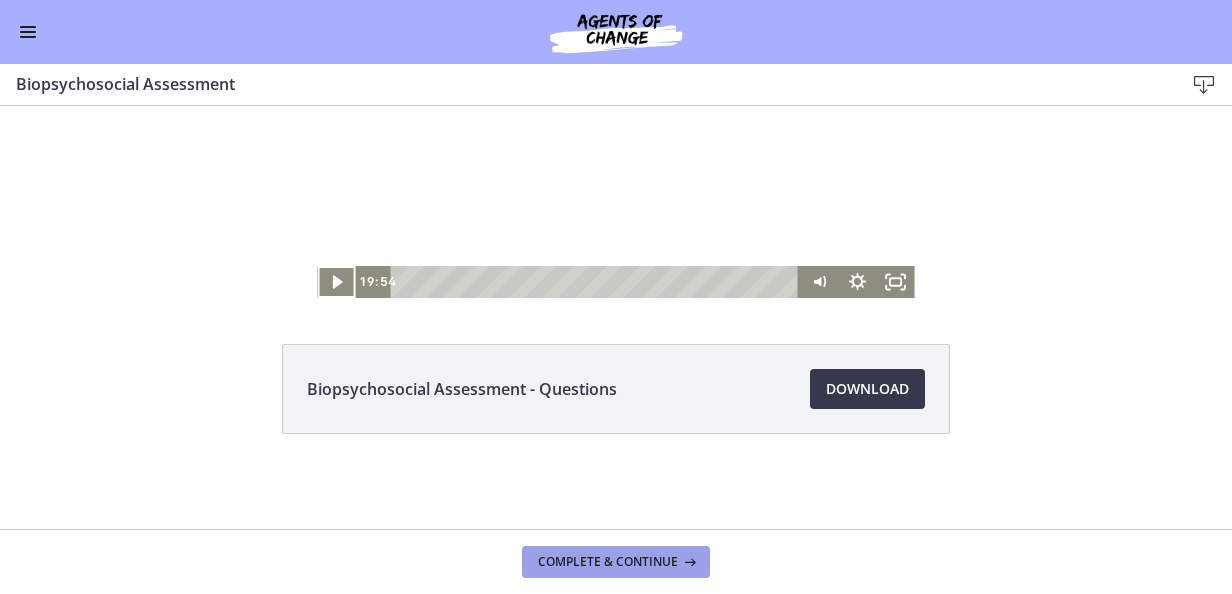 click on "Complete & continue" at bounding box center (616, 562) 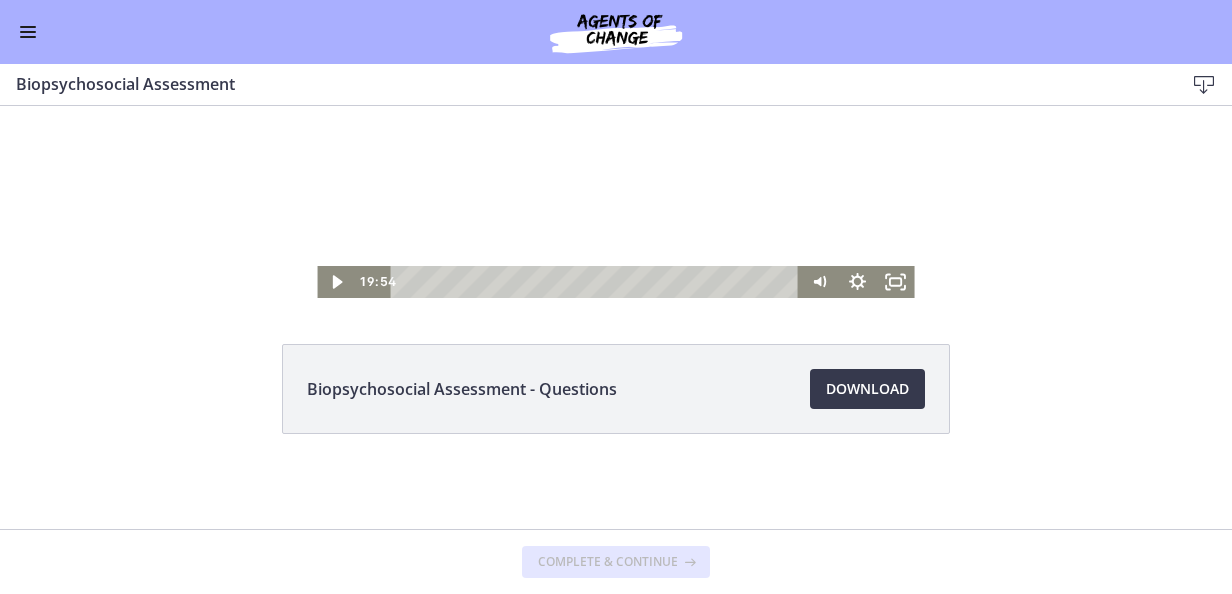 scroll, scrollTop: 0, scrollLeft: 0, axis: both 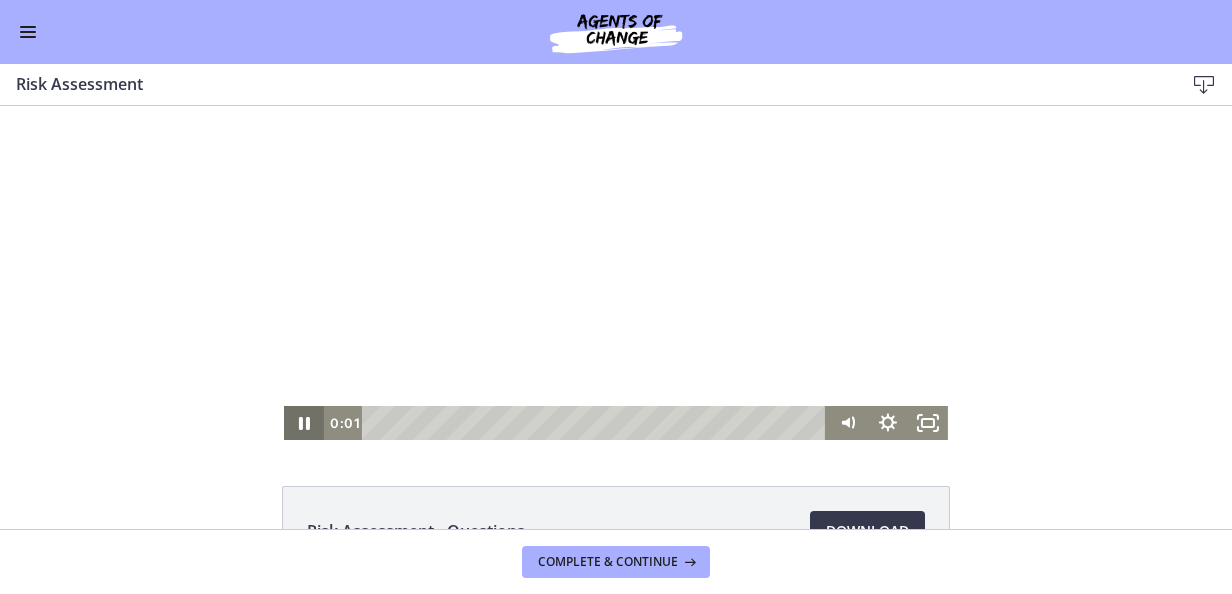 click 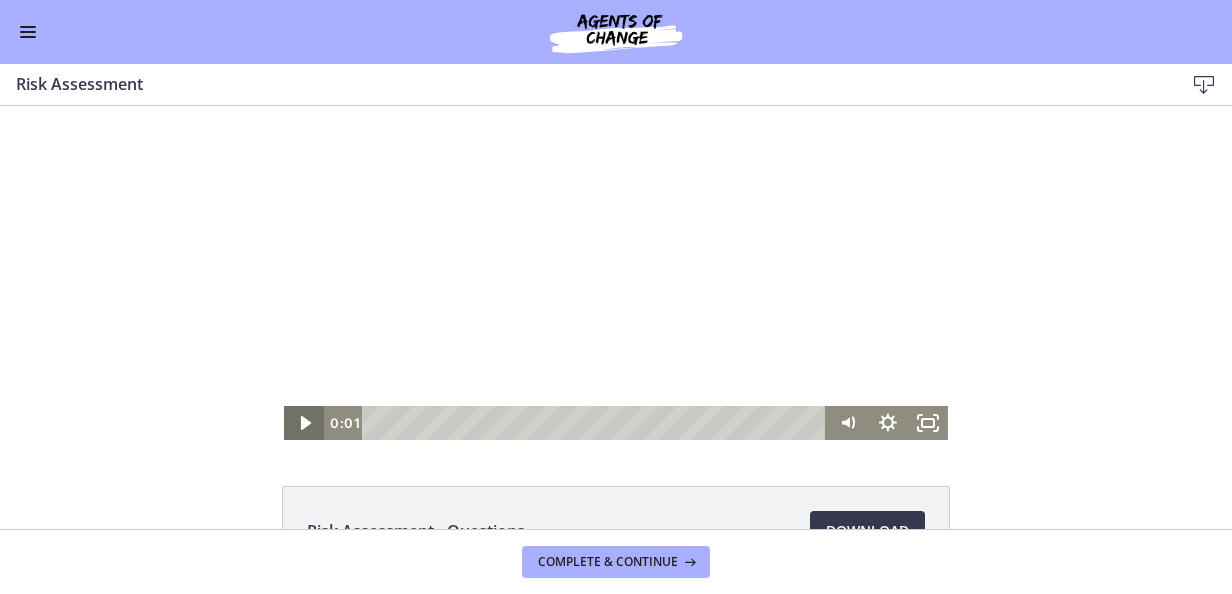 click 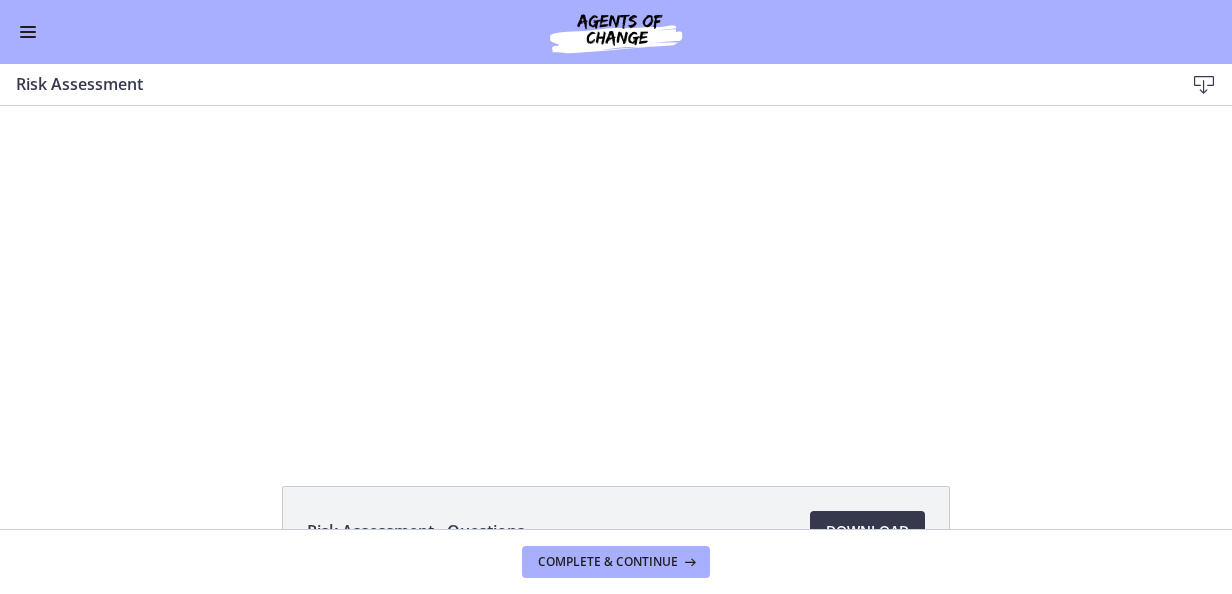 click at bounding box center [28, 37] 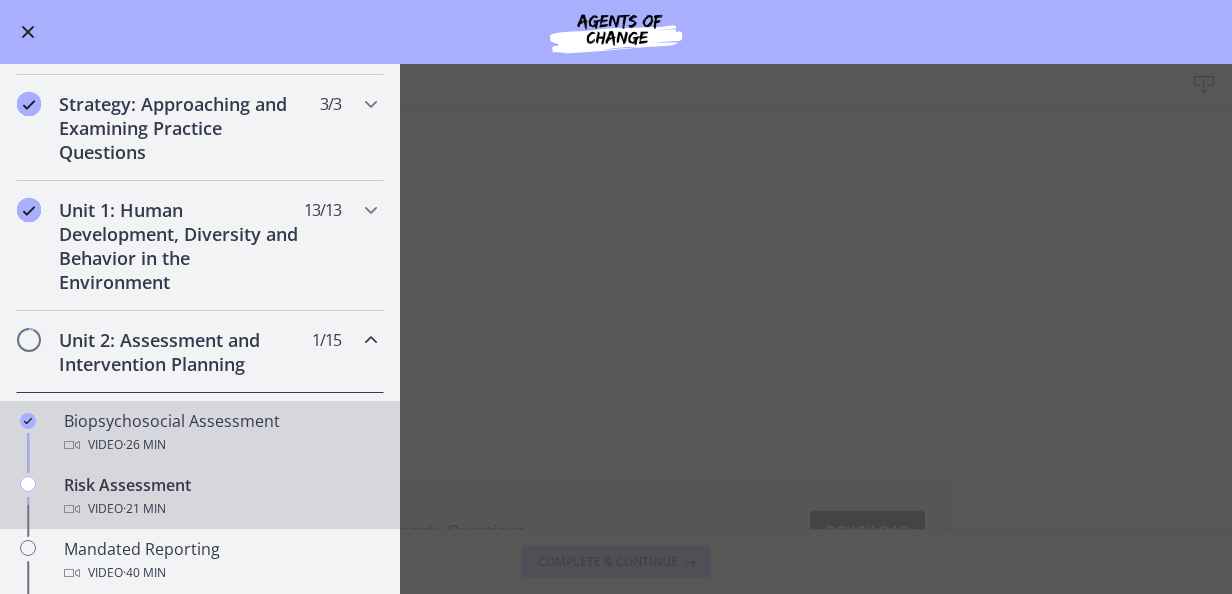 scroll, scrollTop: 400, scrollLeft: 0, axis: vertical 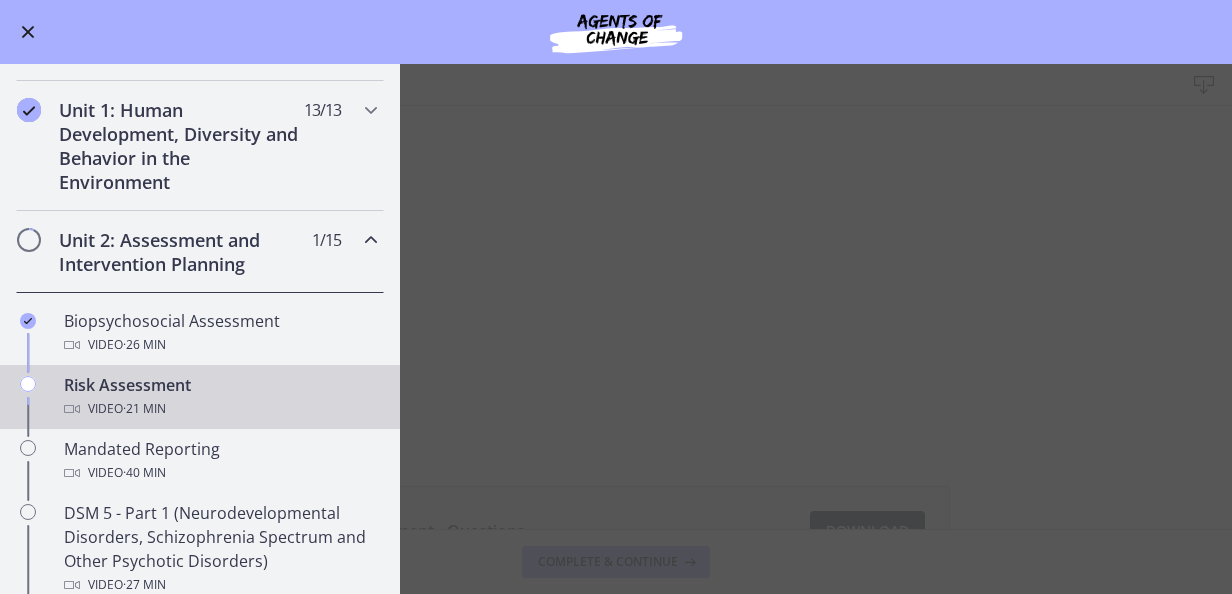 click on "Risk Assessment
Download
Enable fullscreen
Risk Assessment - Questions
Download
Opens in a new window
Complete & continue" at bounding box center (616, 329) 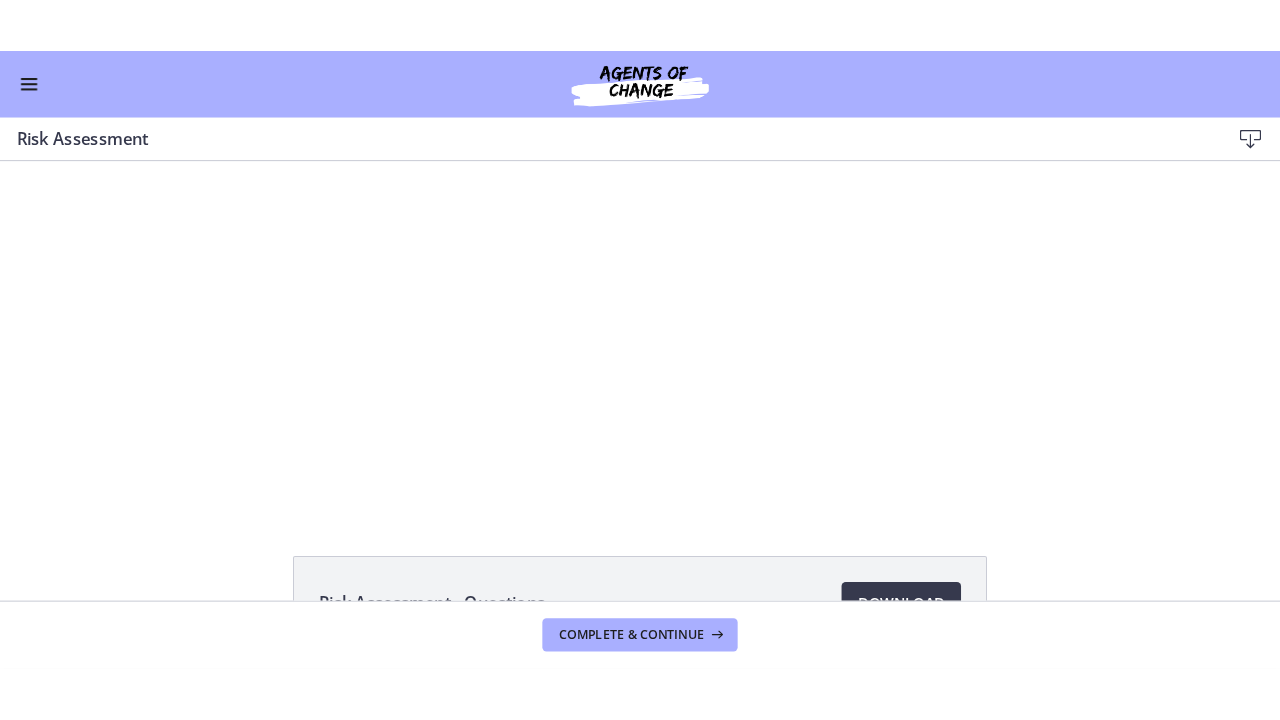 scroll, scrollTop: 100, scrollLeft: 0, axis: vertical 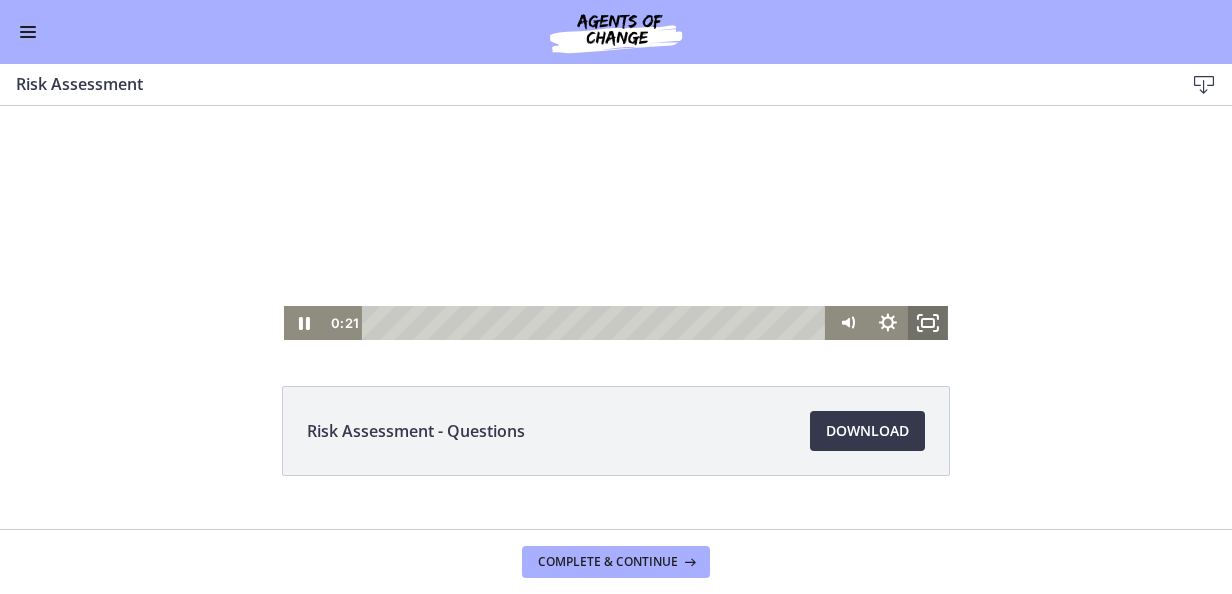 click 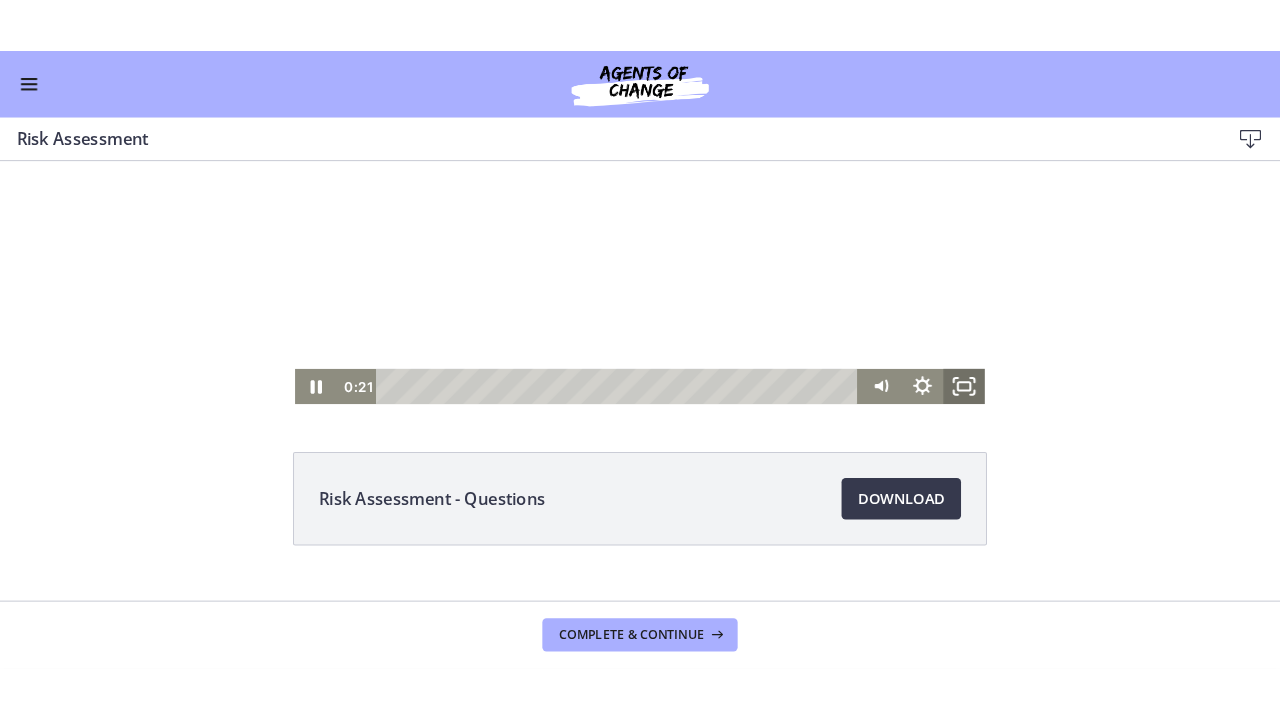 scroll, scrollTop: 0, scrollLeft: 0, axis: both 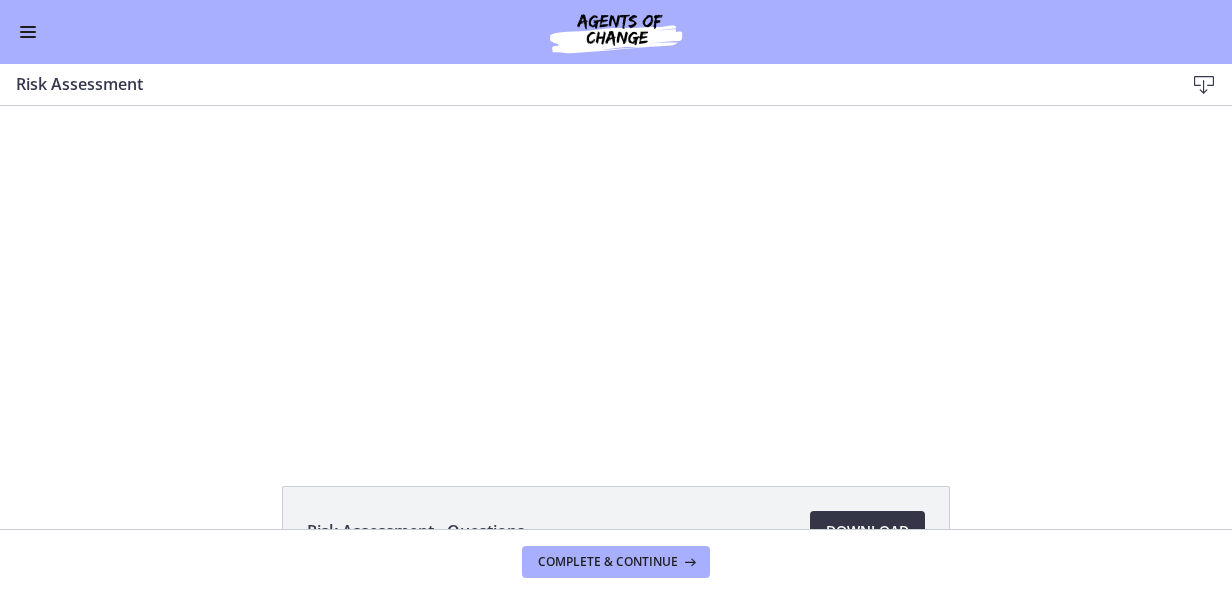 click on "Download
Opens in a new window" at bounding box center [867, 531] 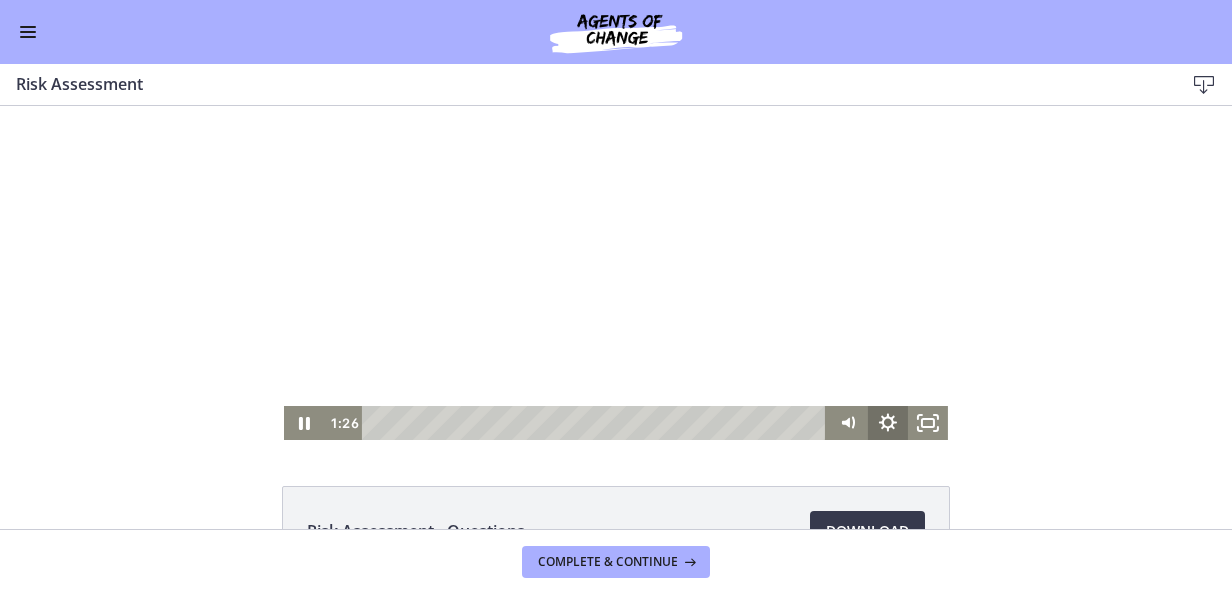 click 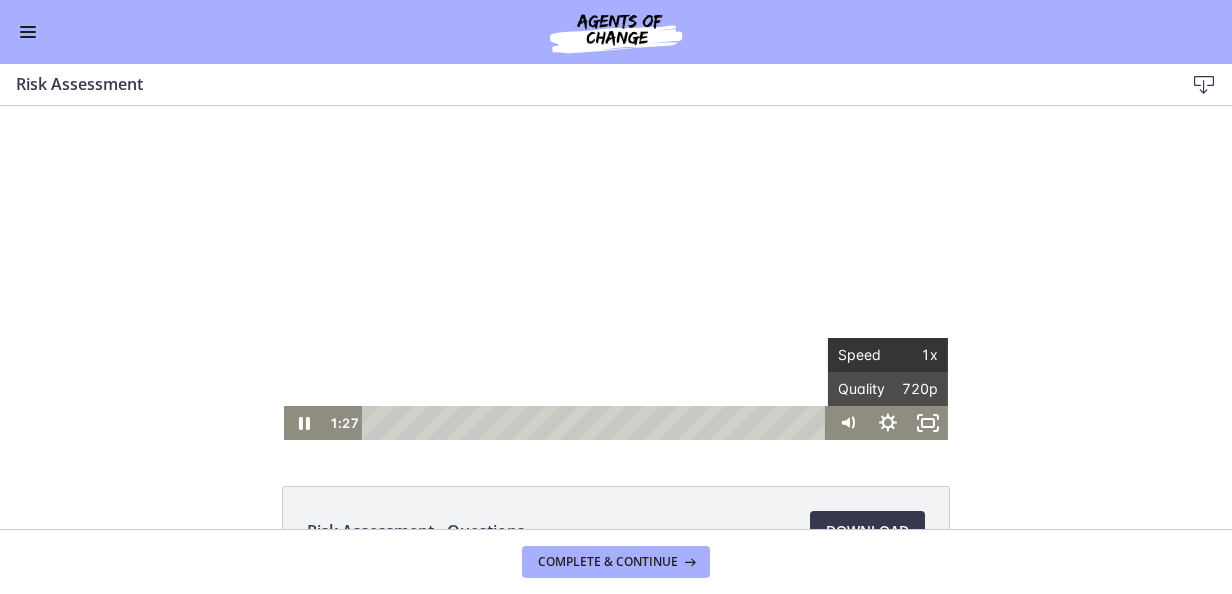 click on "1x" at bounding box center (913, 355) 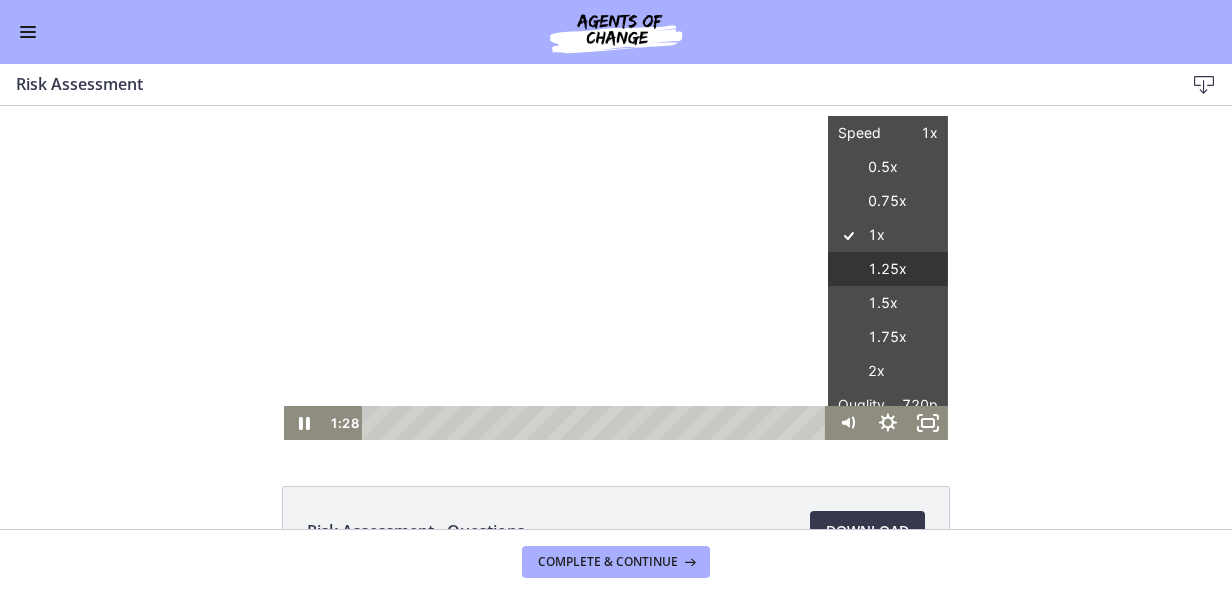 click on "1.25x" at bounding box center (888, 269) 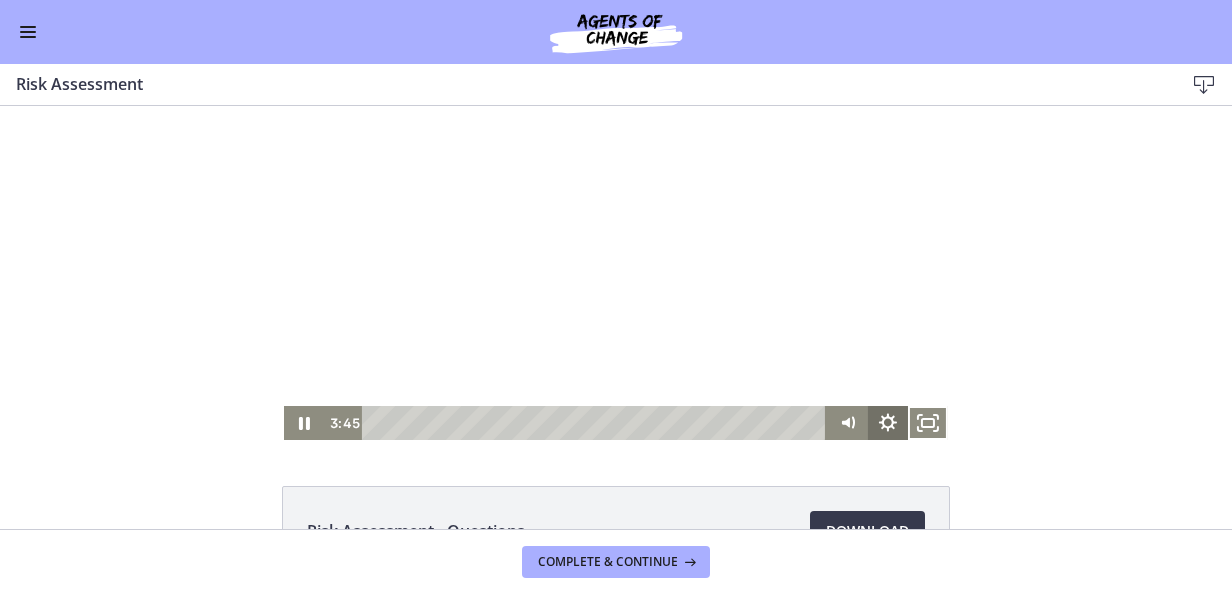 click 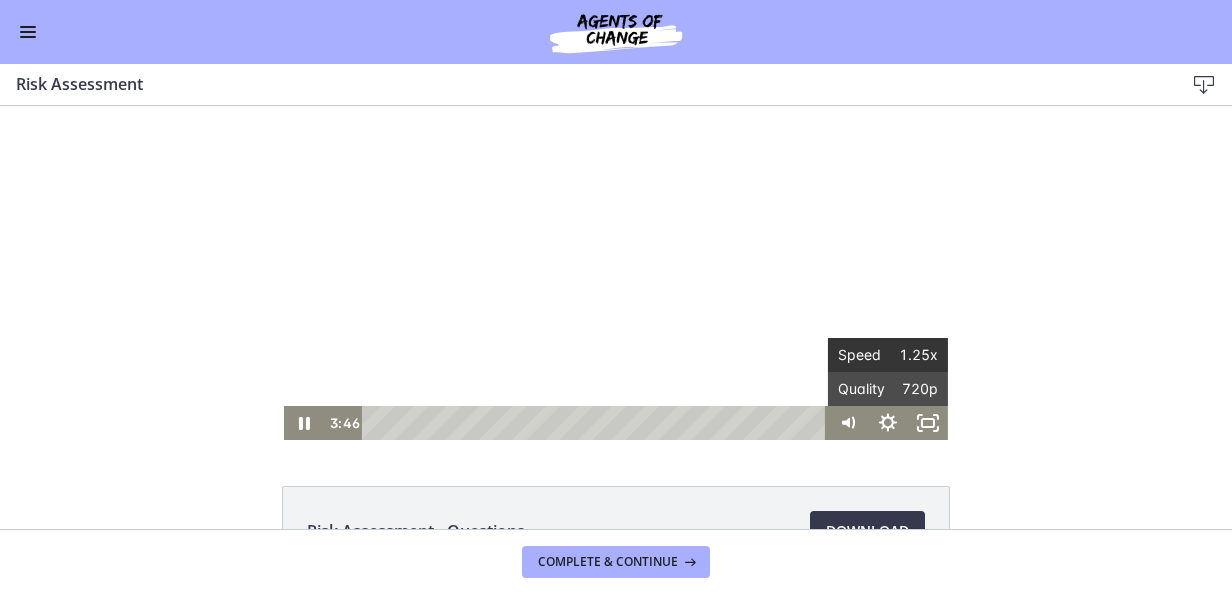 click on "1.25x" at bounding box center [913, 355] 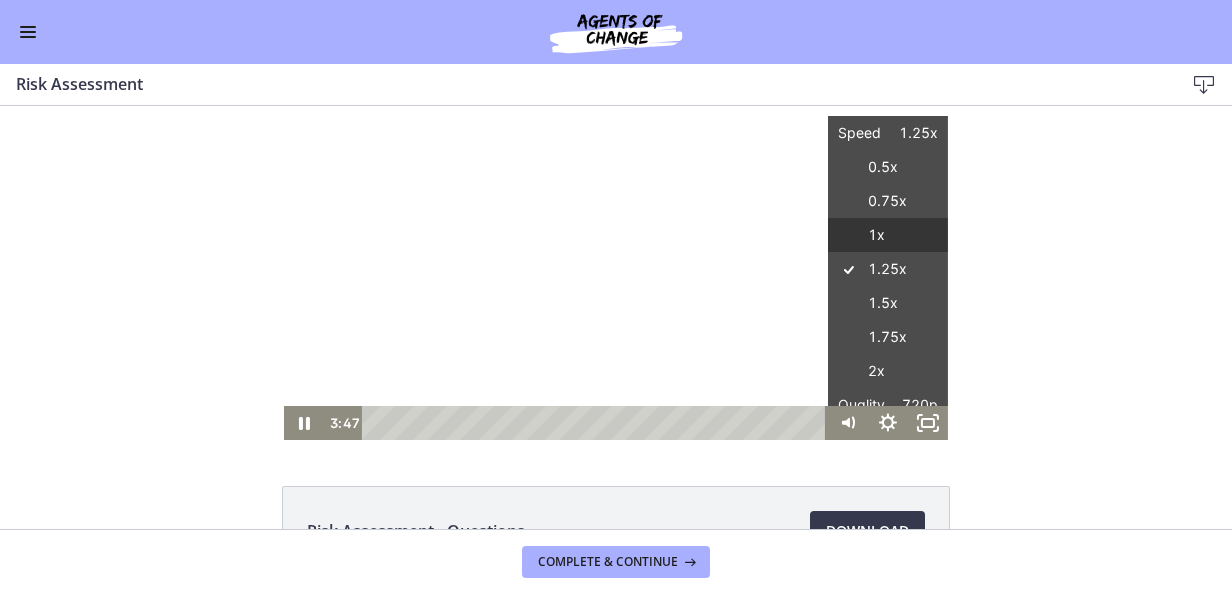 click on "1x" at bounding box center [888, 235] 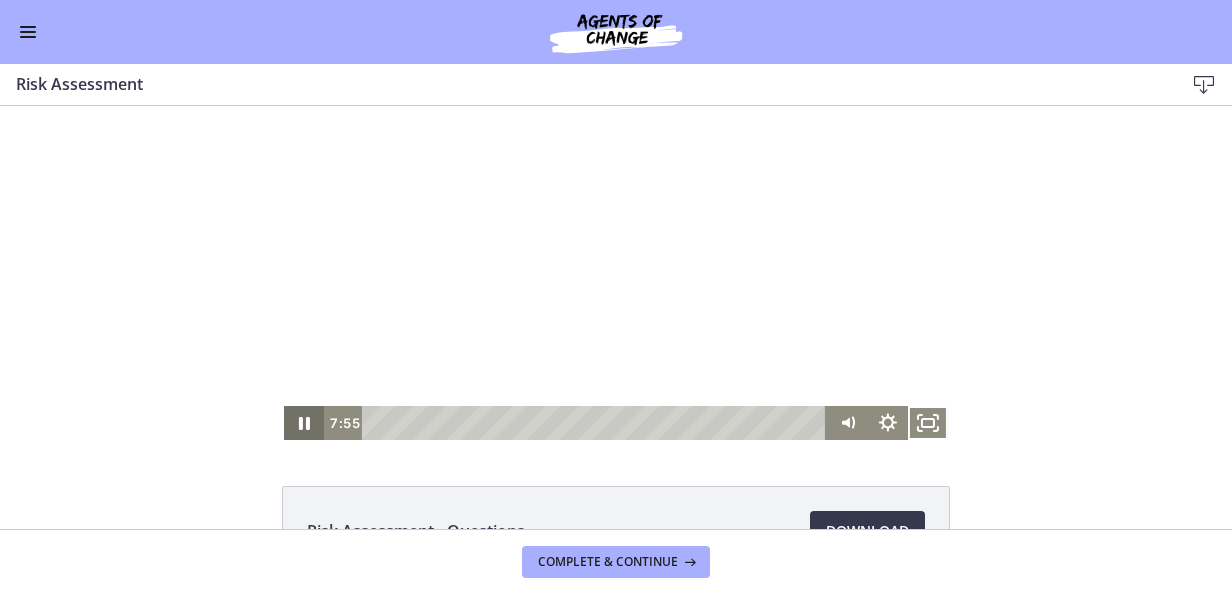 click 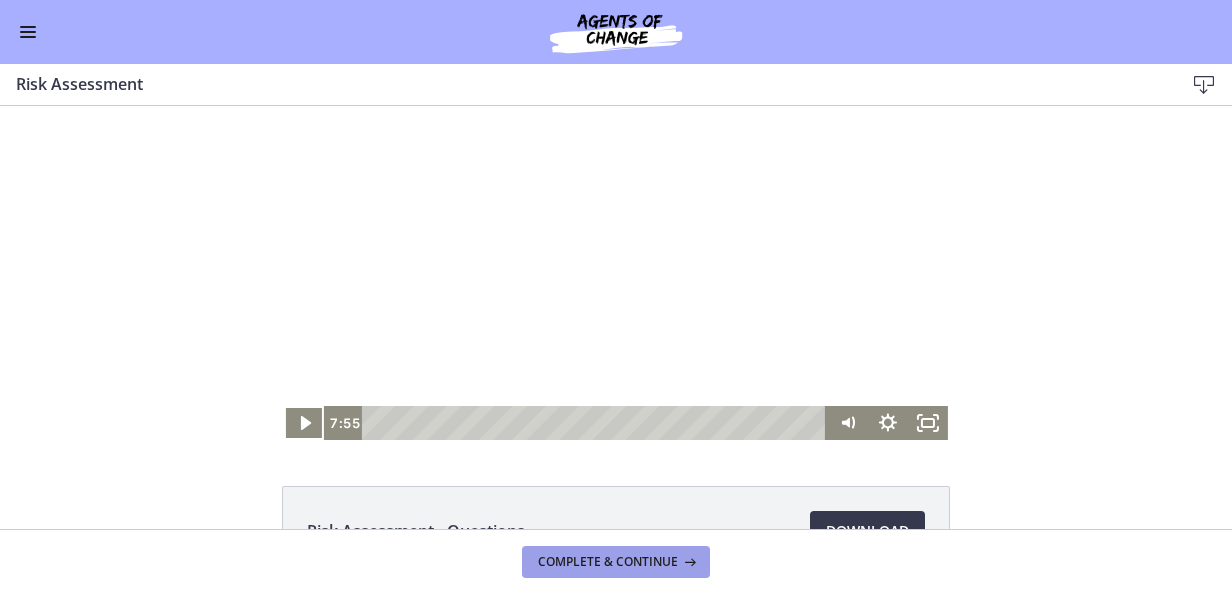 click on "Complete & continue" at bounding box center (608, 562) 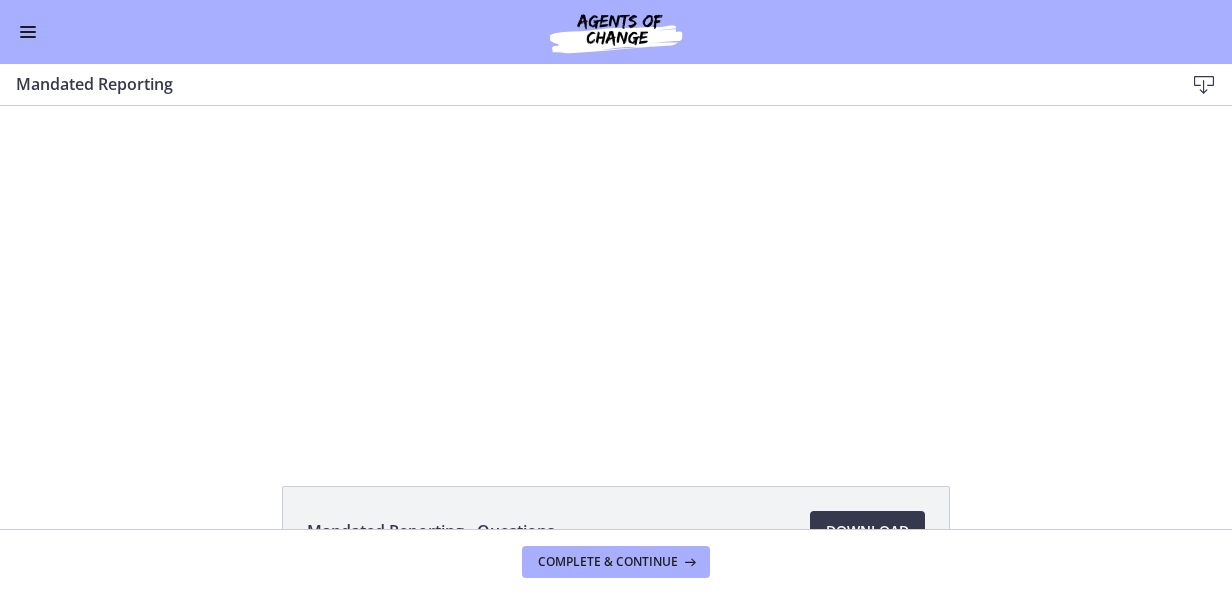 scroll, scrollTop: 0, scrollLeft: 0, axis: both 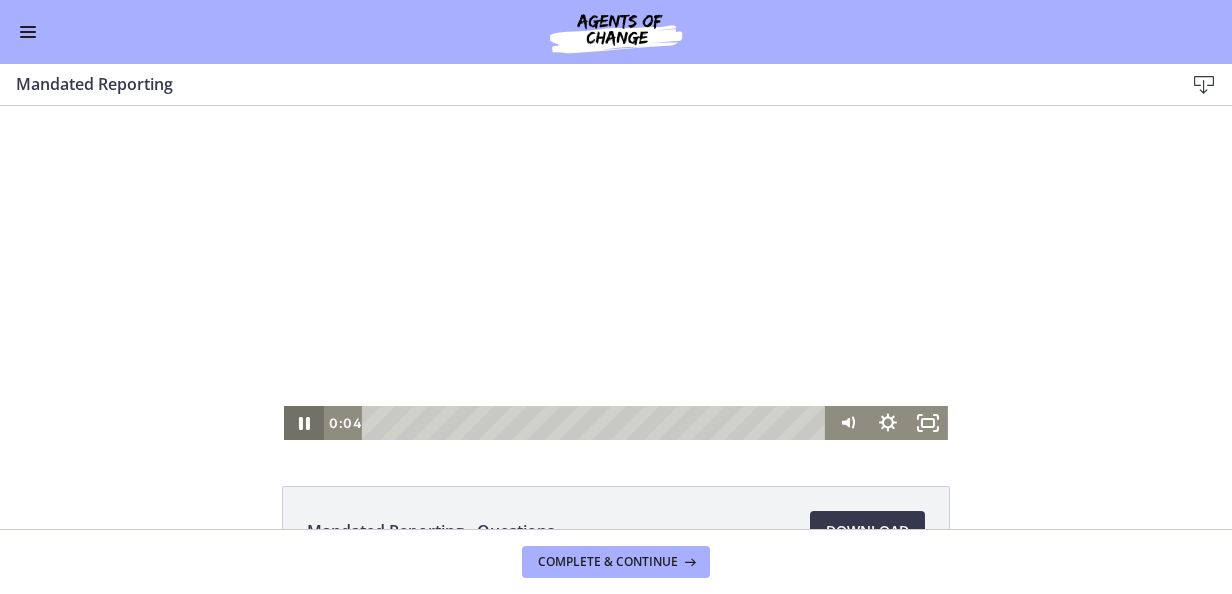 click 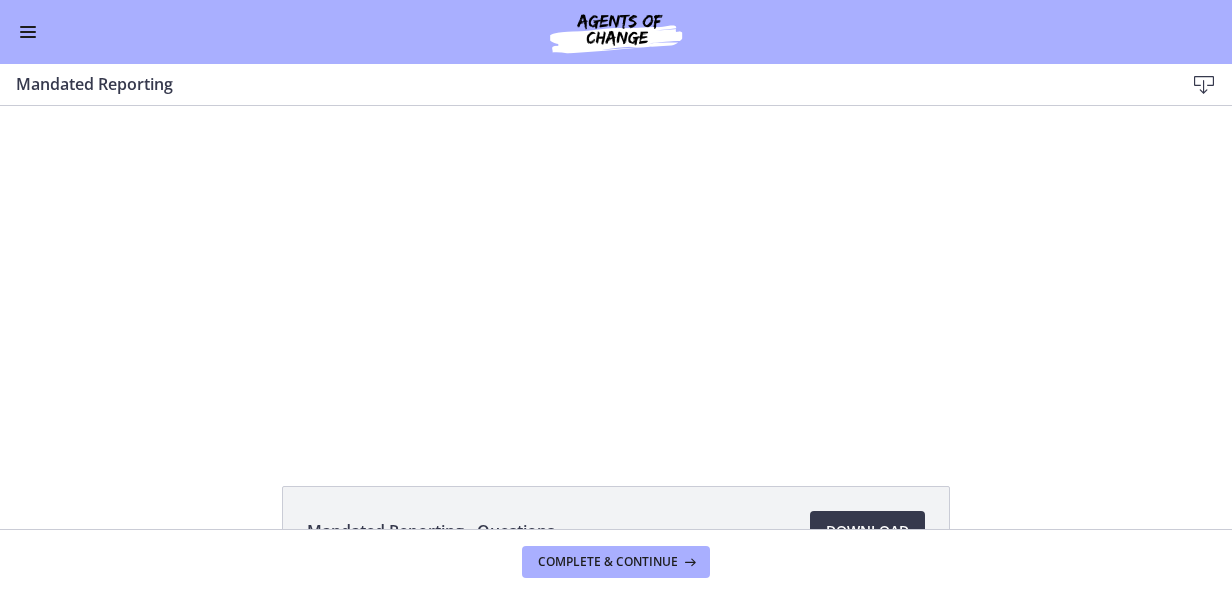 scroll, scrollTop: 142, scrollLeft: 0, axis: vertical 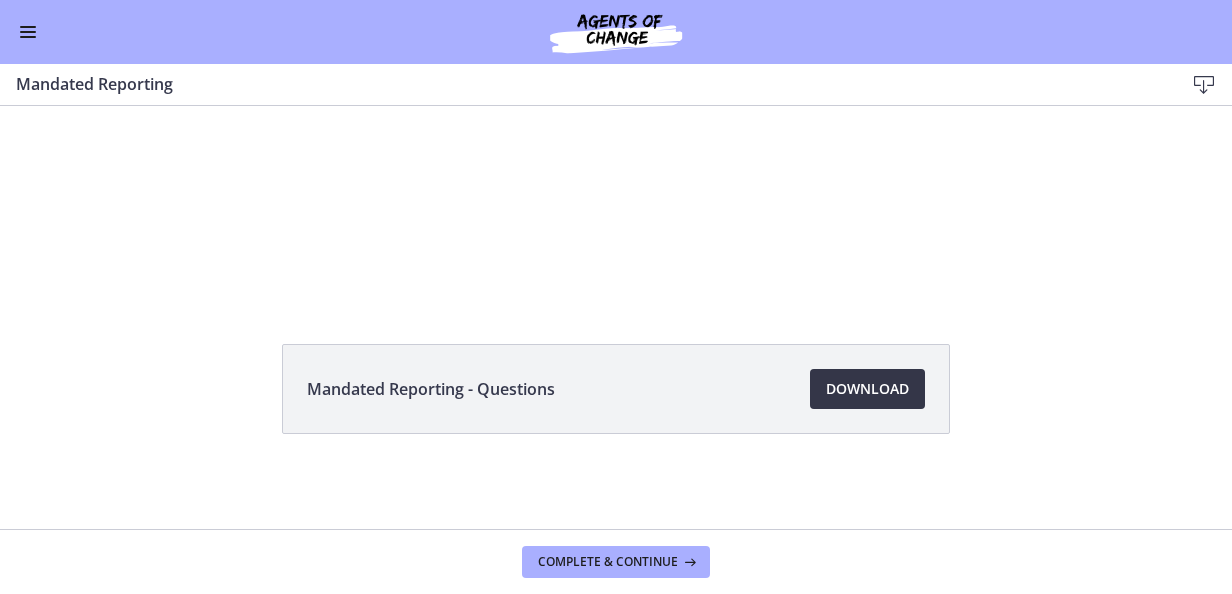 click on "Download
Opens in a new window" at bounding box center (867, 389) 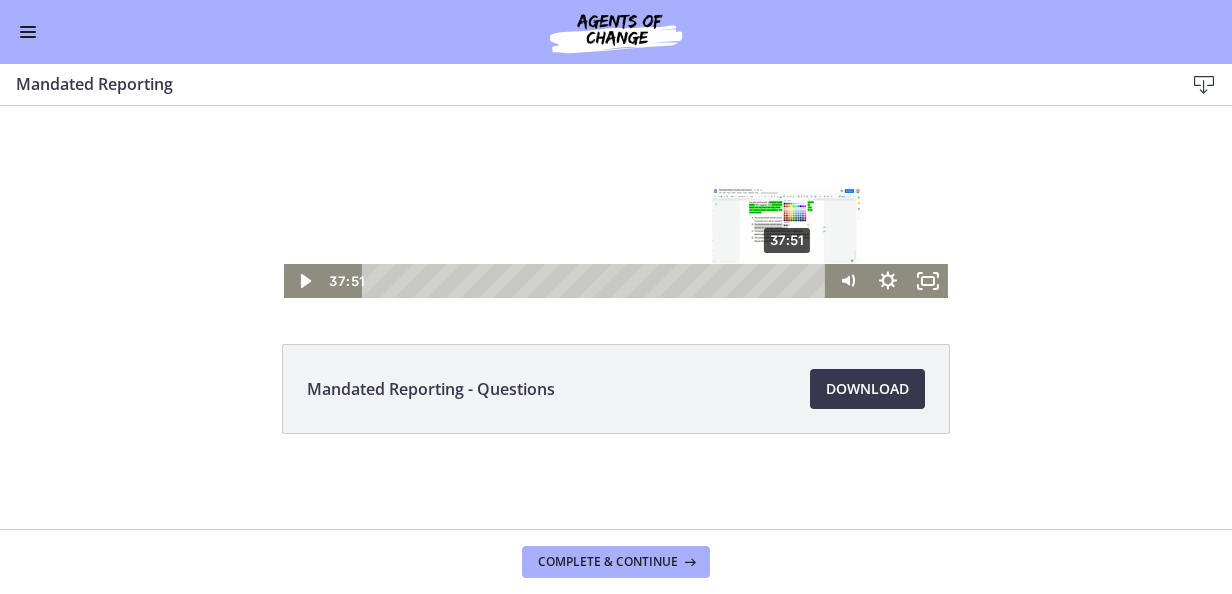 click on "37:51" at bounding box center (596, 281) 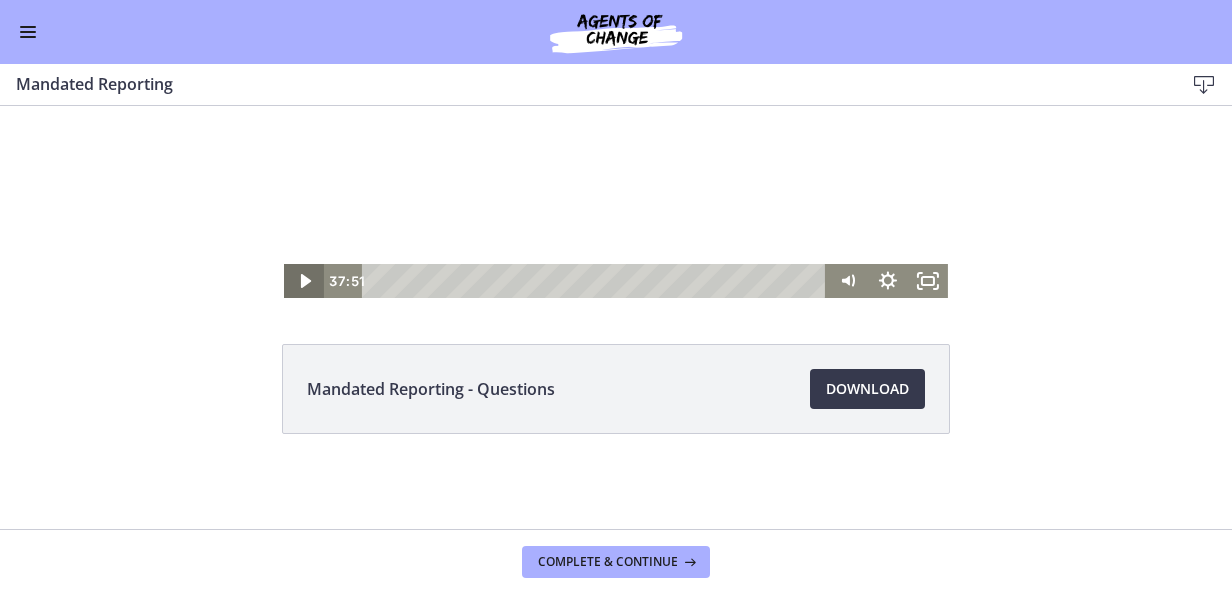 click 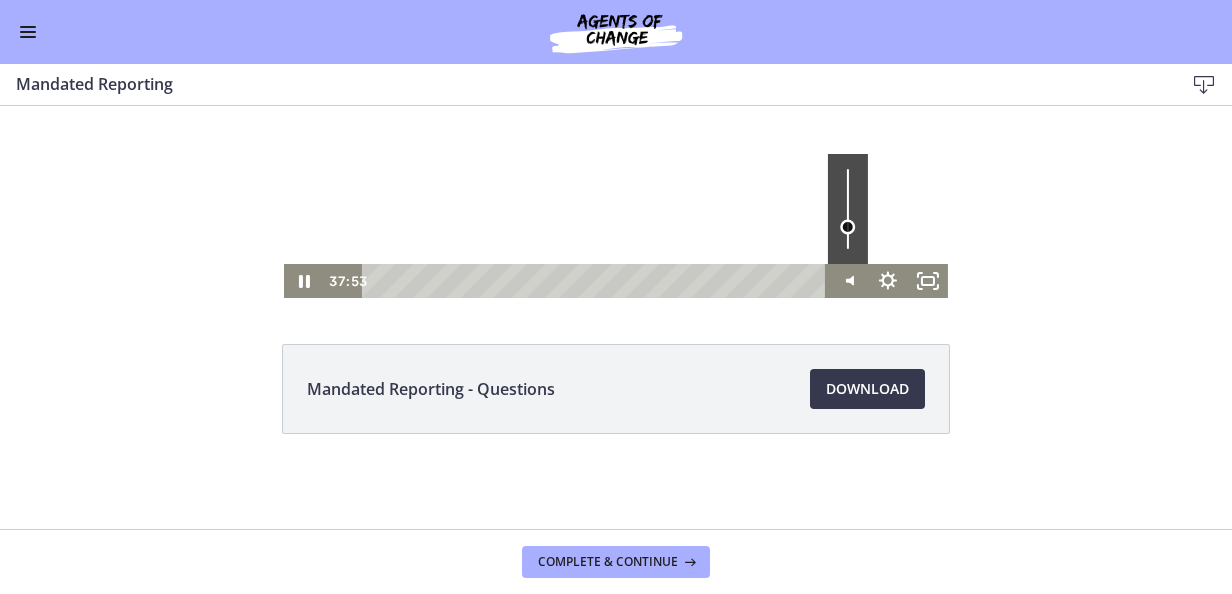 drag, startPoint x: 844, startPoint y: 206, endPoint x: 844, endPoint y: 228, distance: 22 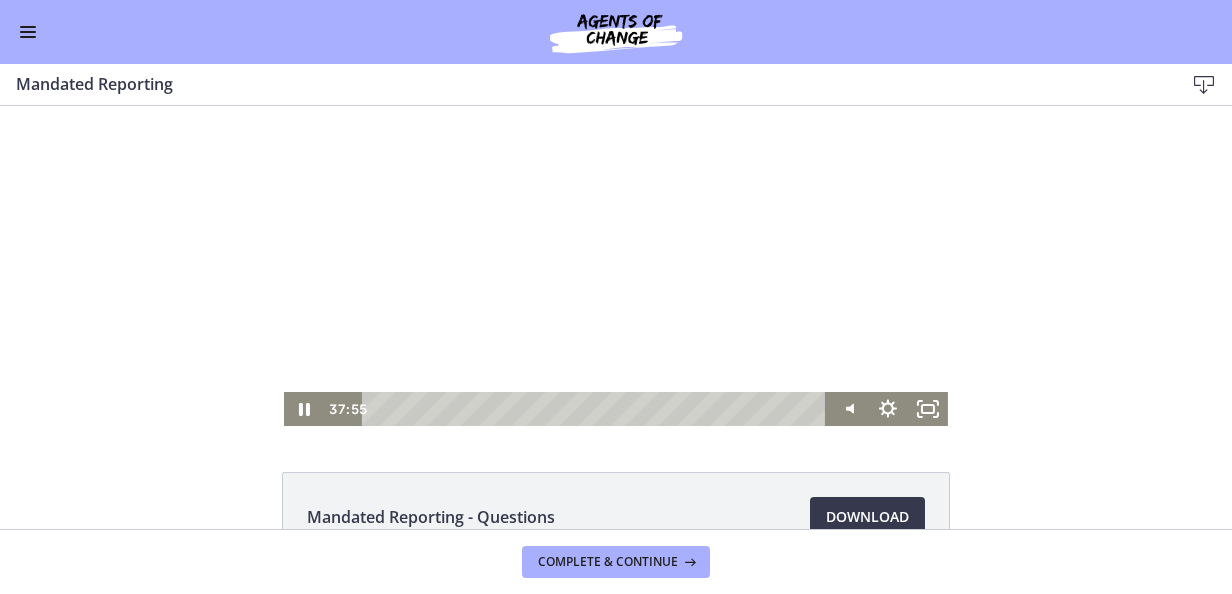 scroll, scrollTop: 0, scrollLeft: 0, axis: both 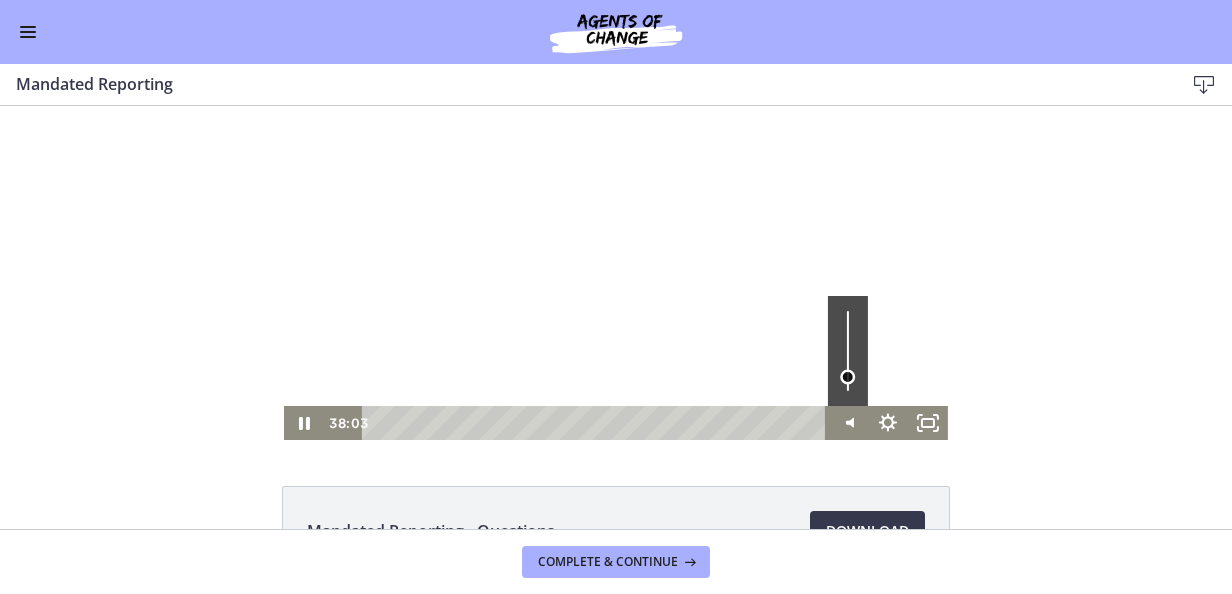 click at bounding box center (847, 377) 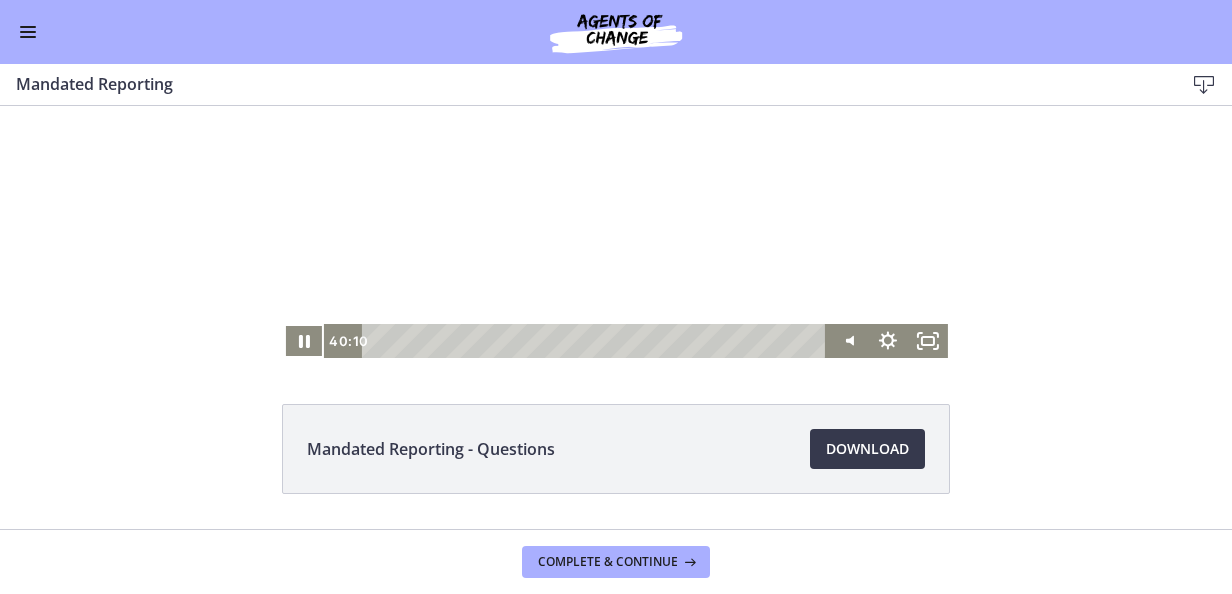 scroll, scrollTop: 142, scrollLeft: 0, axis: vertical 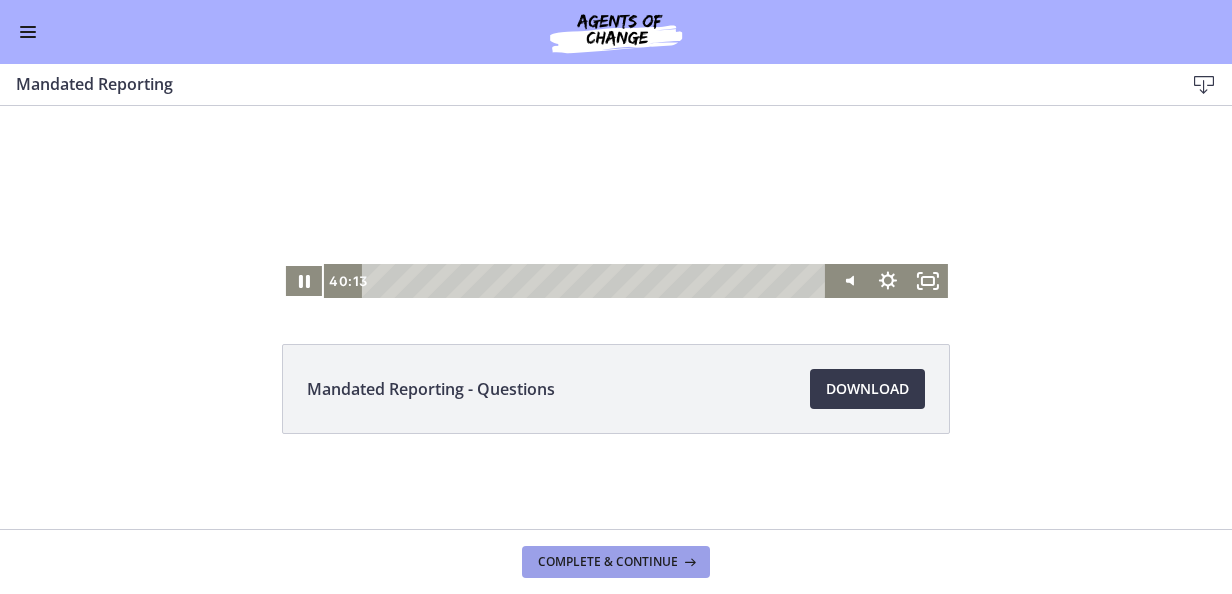 click on "Complete & continue" at bounding box center [616, 562] 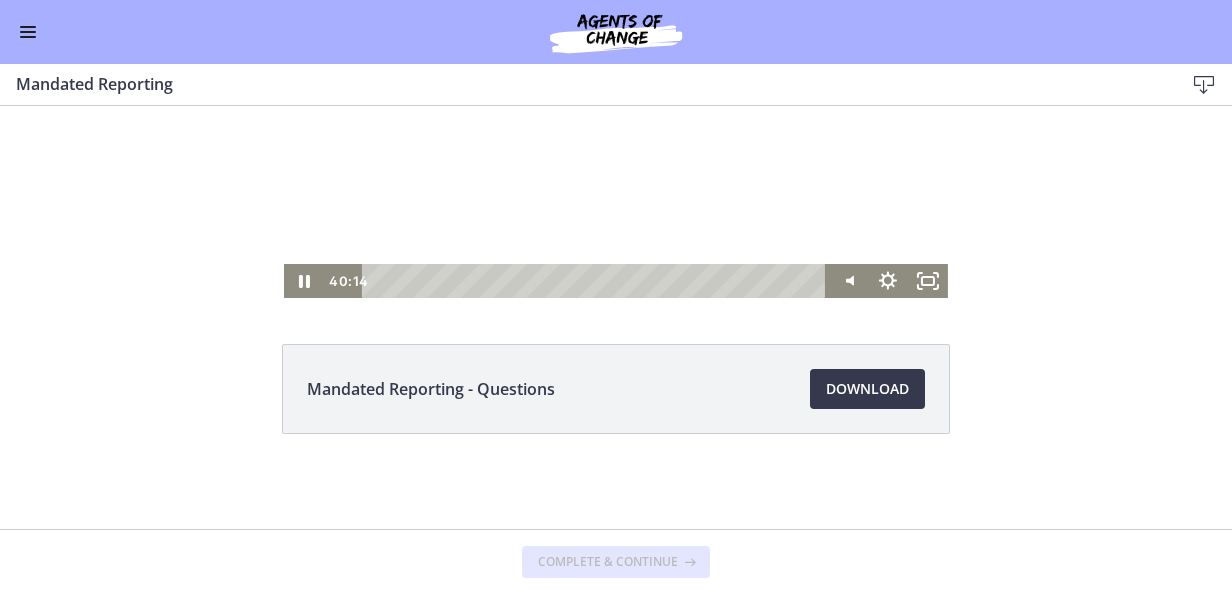 scroll, scrollTop: 0, scrollLeft: 0, axis: both 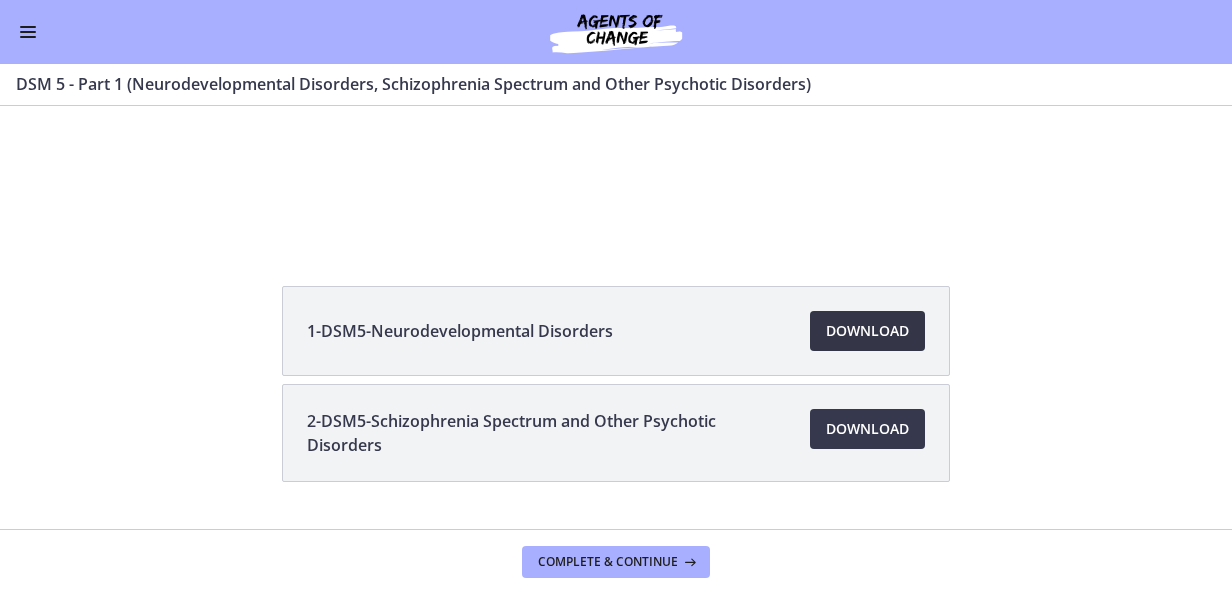 click on "Download
Opens in a new window" at bounding box center (867, 331) 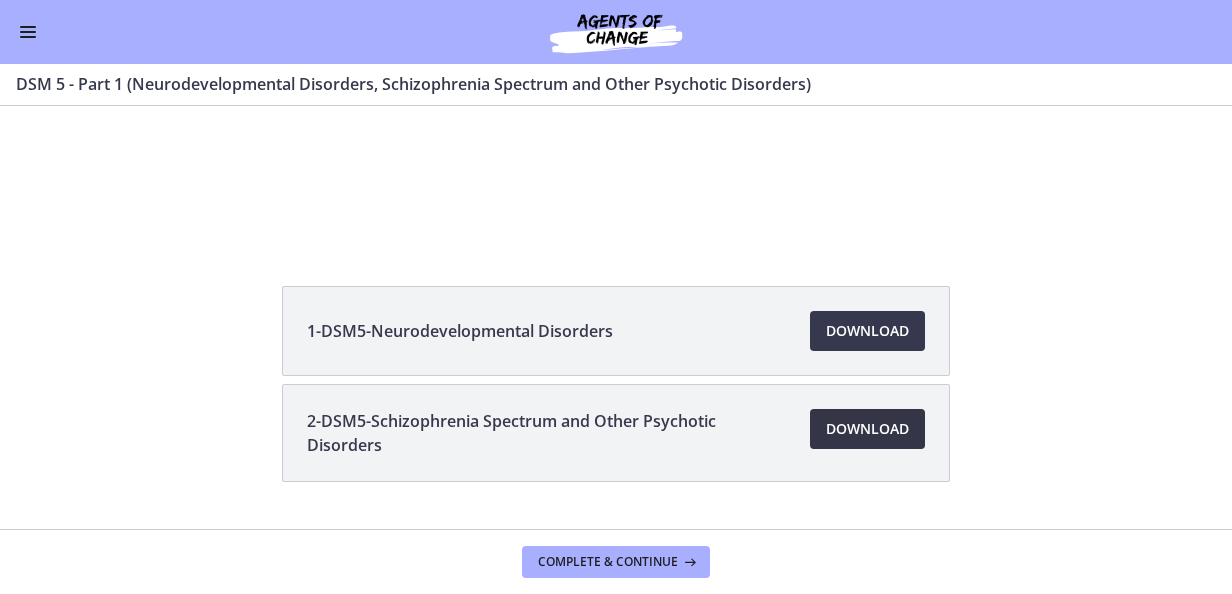 click on "Download
Opens in a new window" at bounding box center [867, 429] 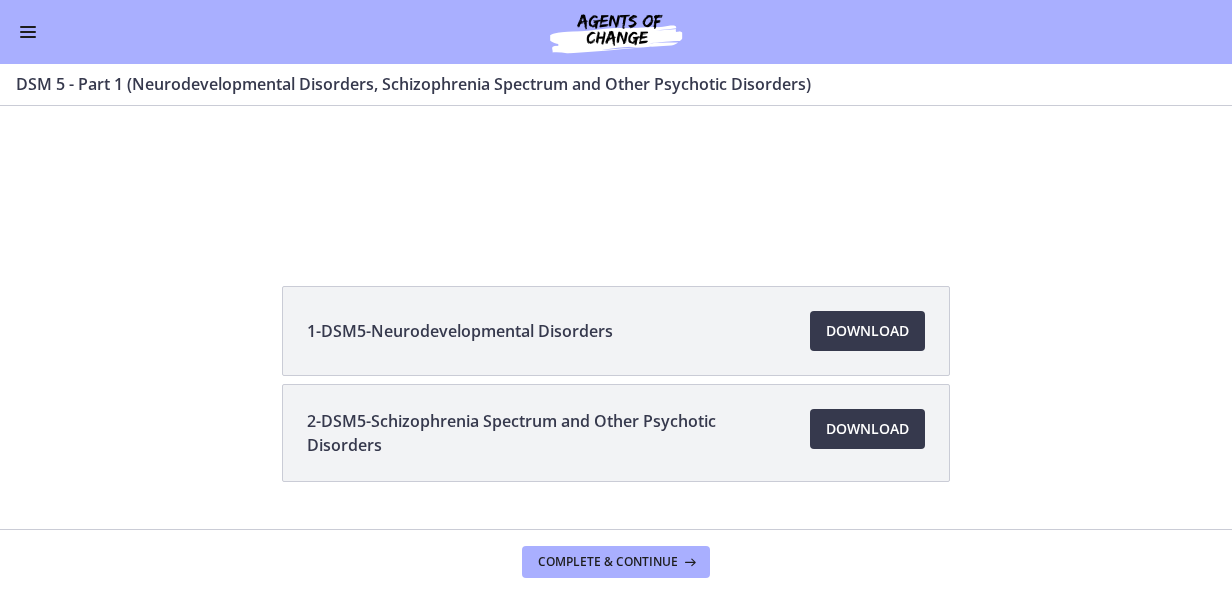 click at bounding box center [28, 32] 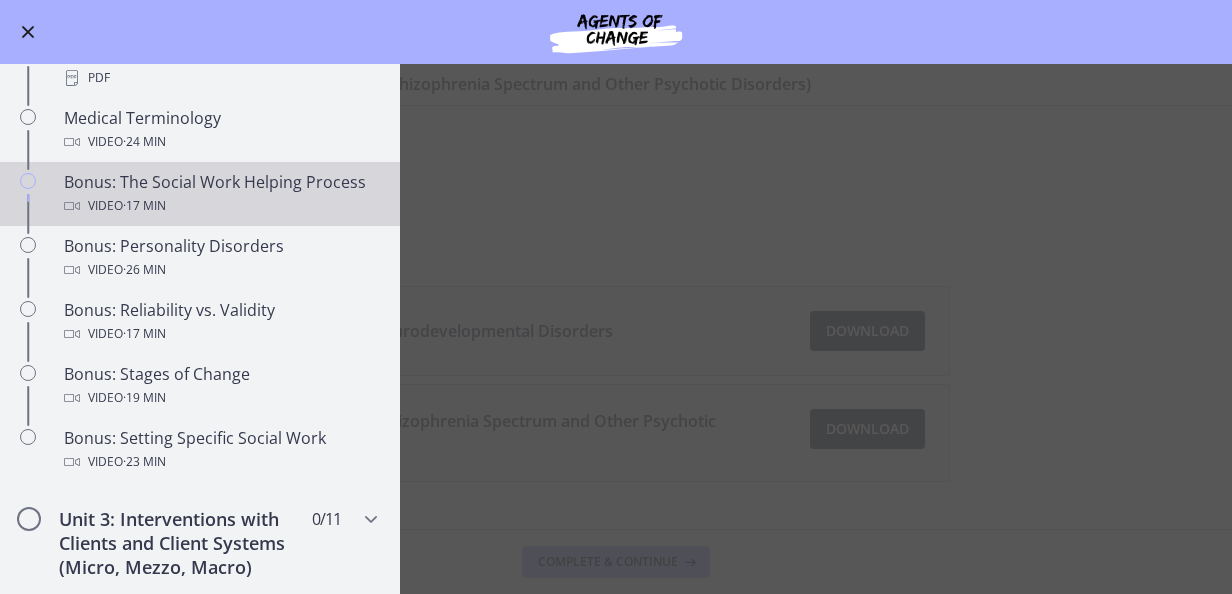 scroll, scrollTop: 1500, scrollLeft: 0, axis: vertical 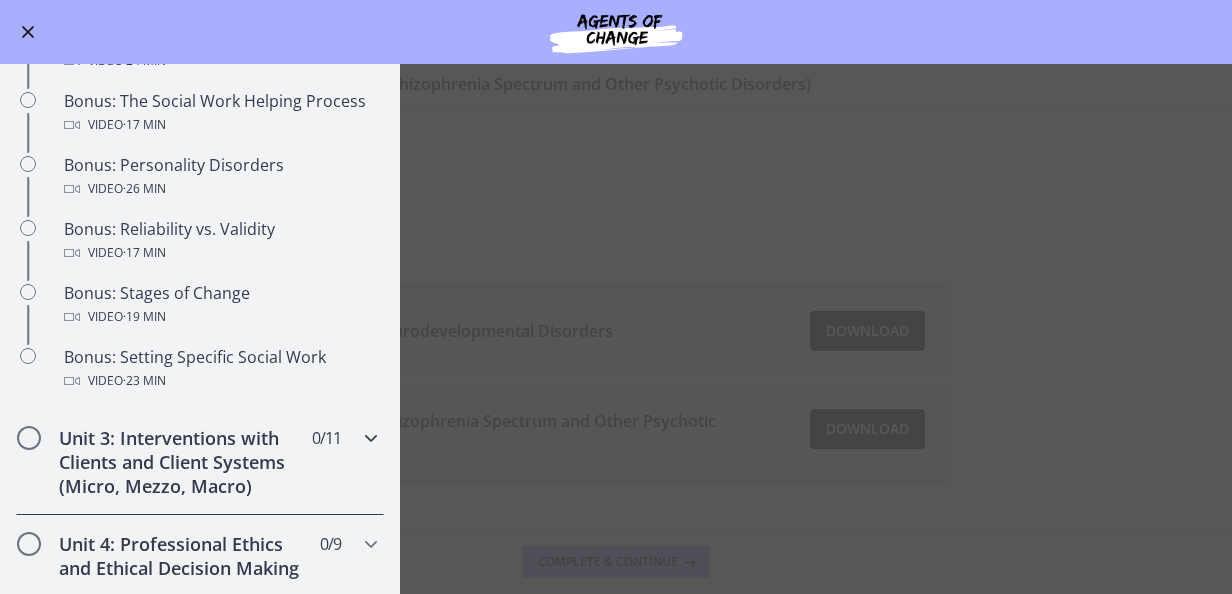 click on "Unit 3: Interventions with Clients and Client Systems (Micro, Mezzo, Macro)
0  /  11
Completed" at bounding box center [200, 462] 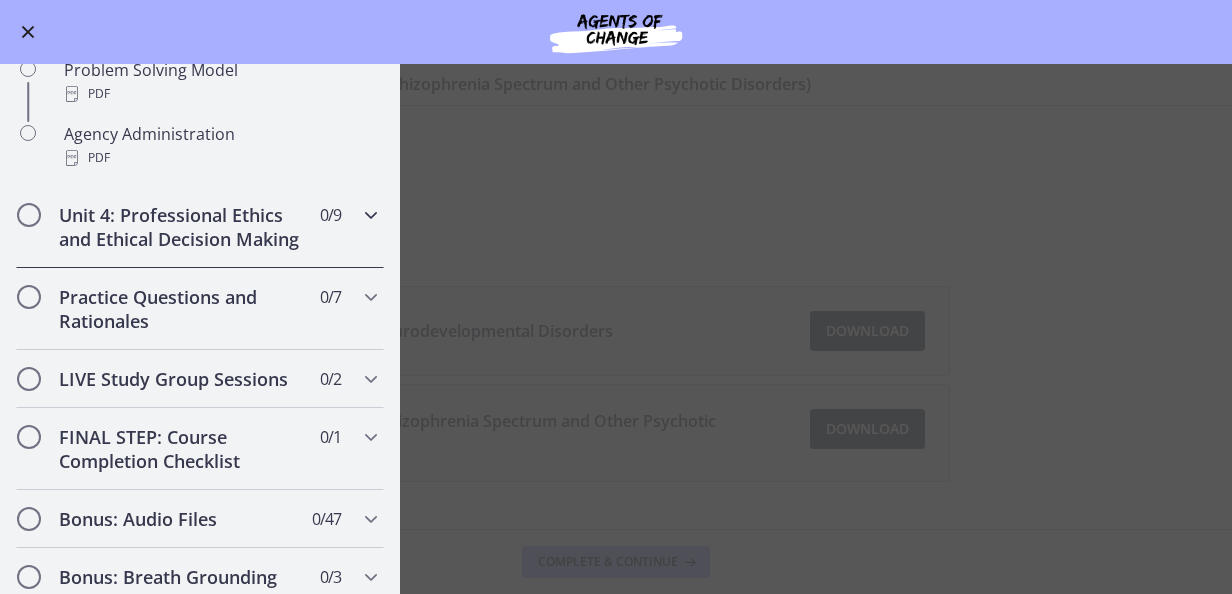 scroll, scrollTop: 1401, scrollLeft: 0, axis: vertical 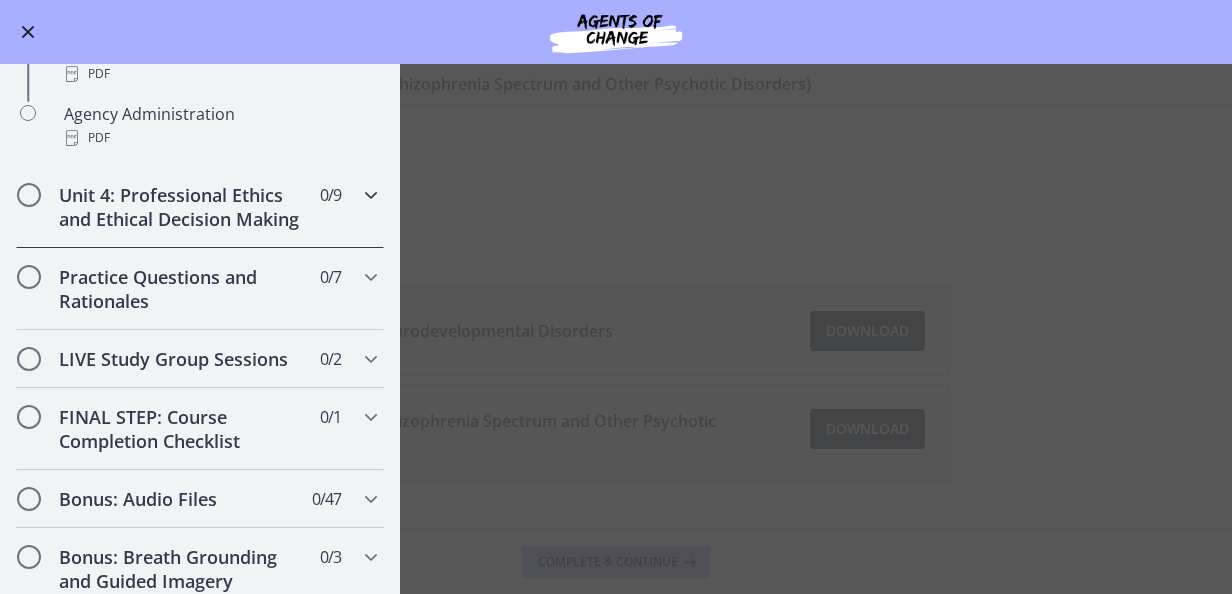 click at bounding box center (371, 195) 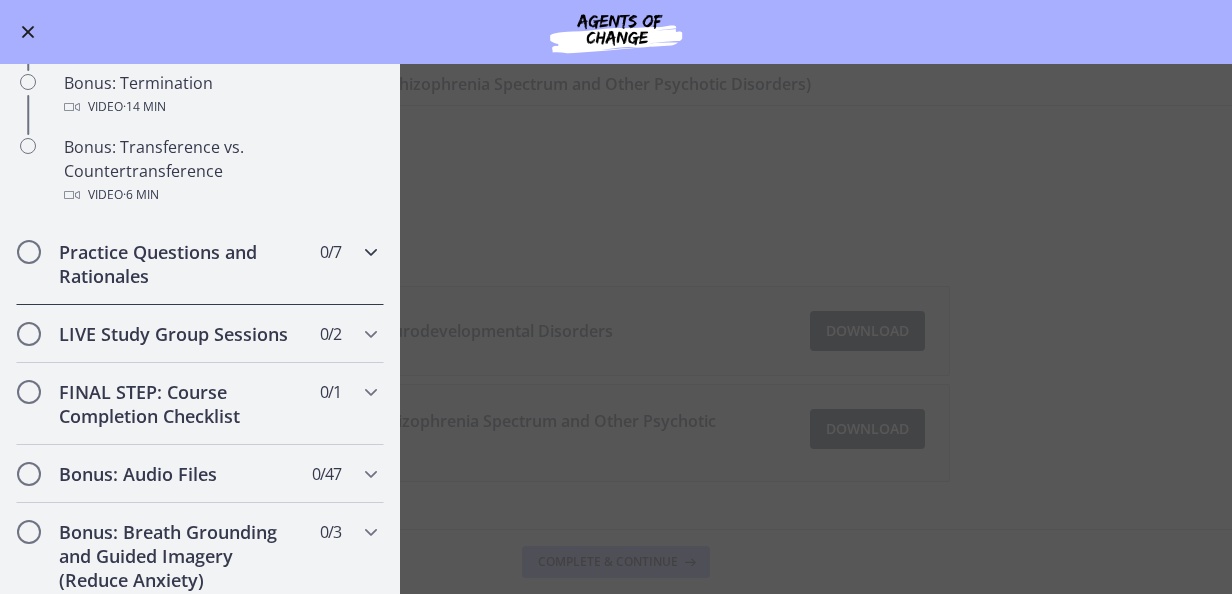 scroll, scrollTop: 1101, scrollLeft: 0, axis: vertical 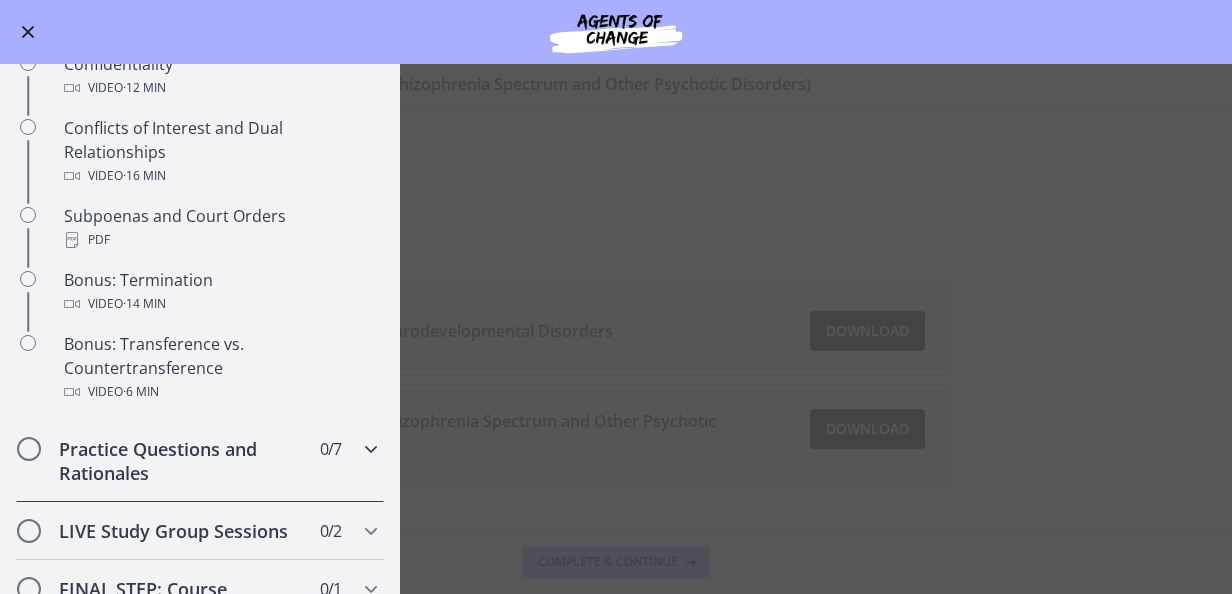 click at bounding box center (371, 449) 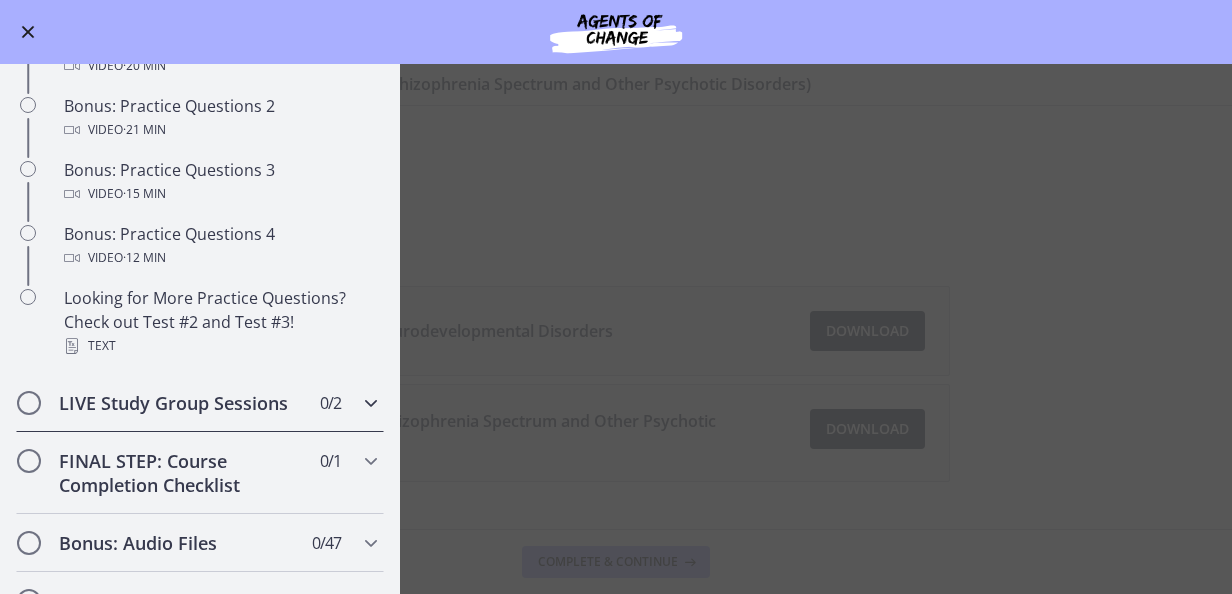 click at bounding box center [371, 403] 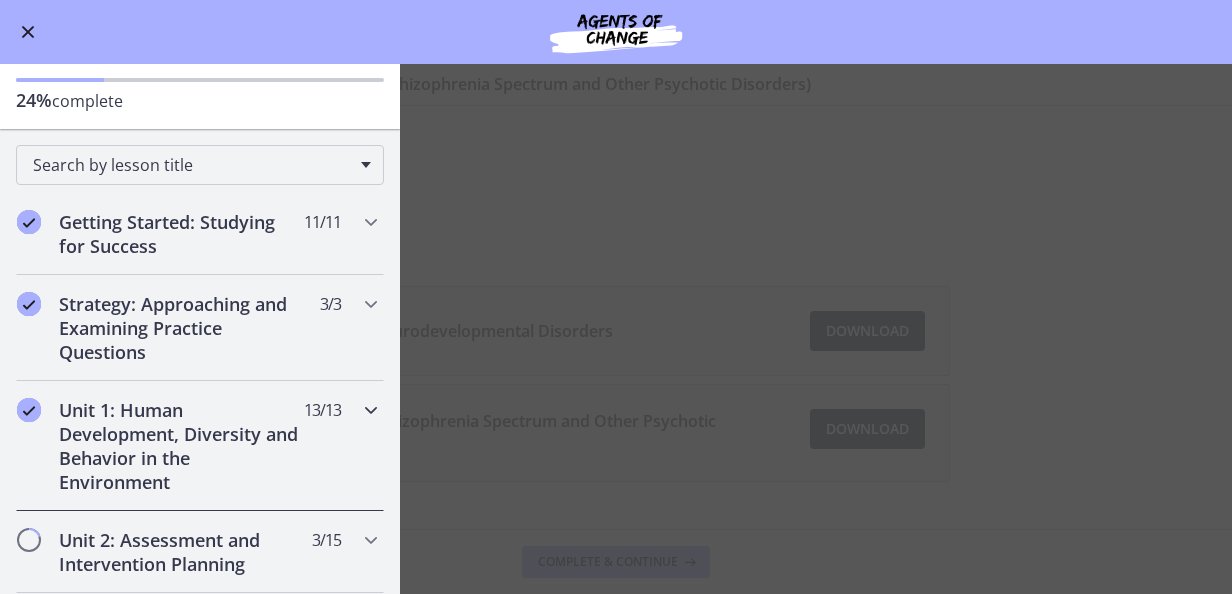 scroll, scrollTop: 200, scrollLeft: 0, axis: vertical 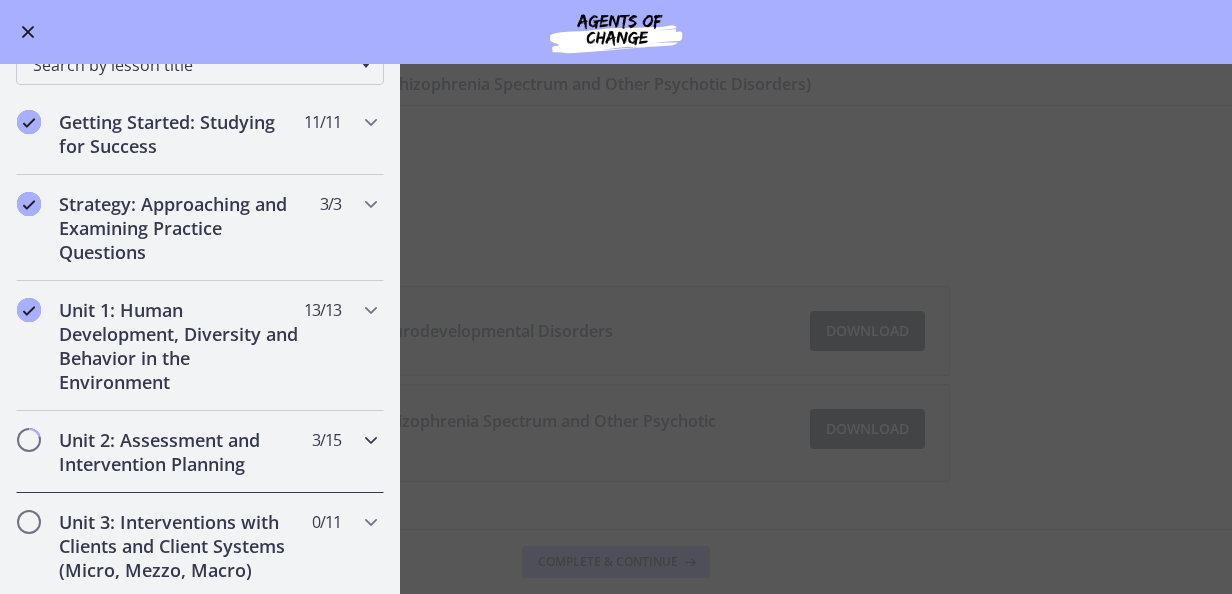 click at bounding box center (371, 440) 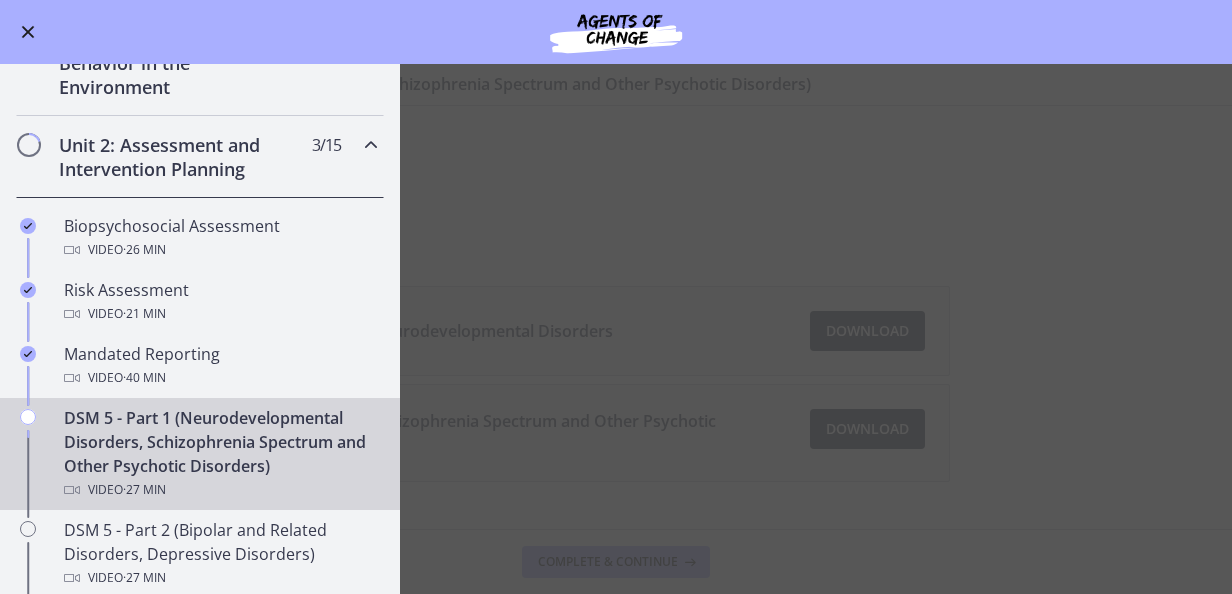 scroll, scrollTop: 500, scrollLeft: 0, axis: vertical 